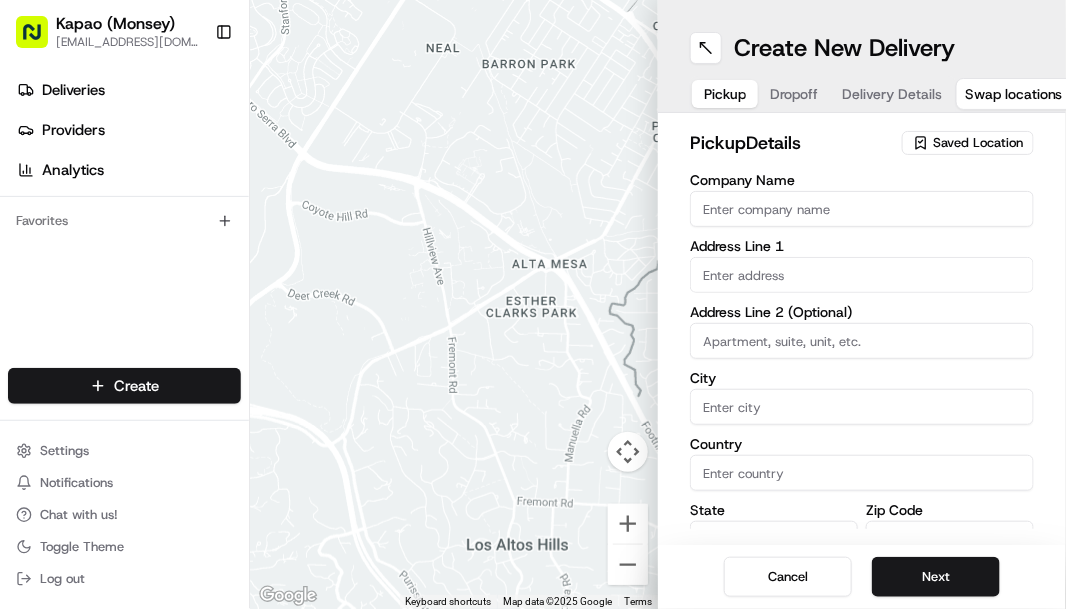scroll, scrollTop: 0, scrollLeft: 0, axis: both 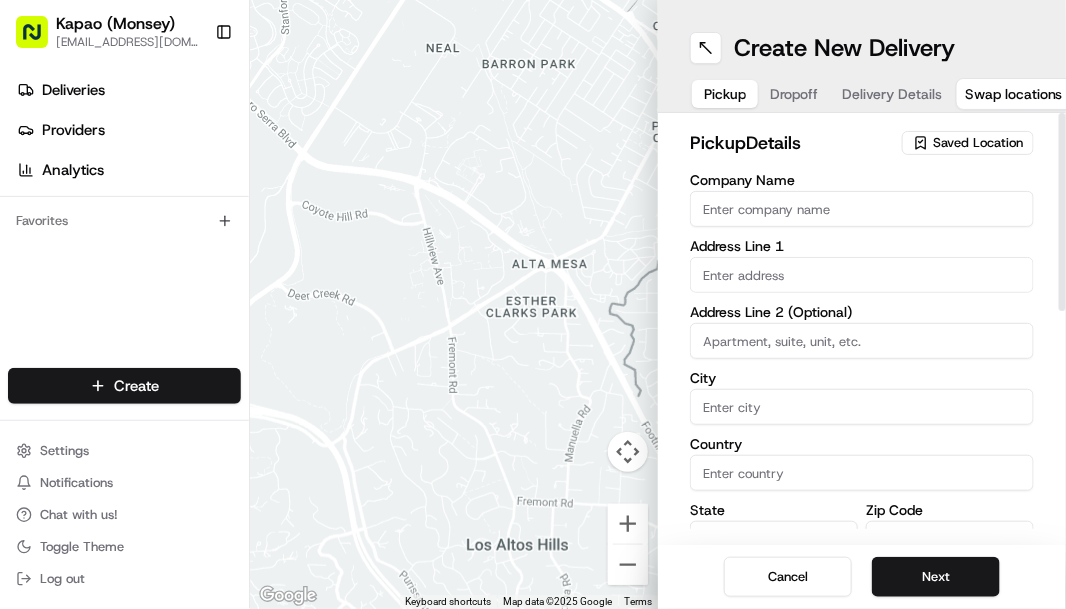 click at bounding box center (862, 275) 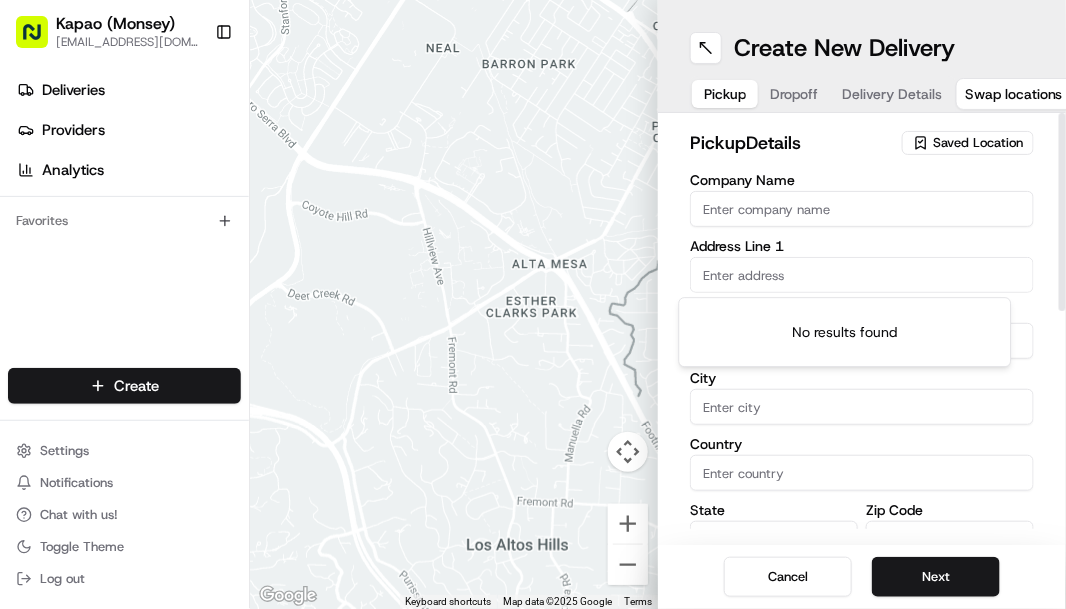 type on "5" 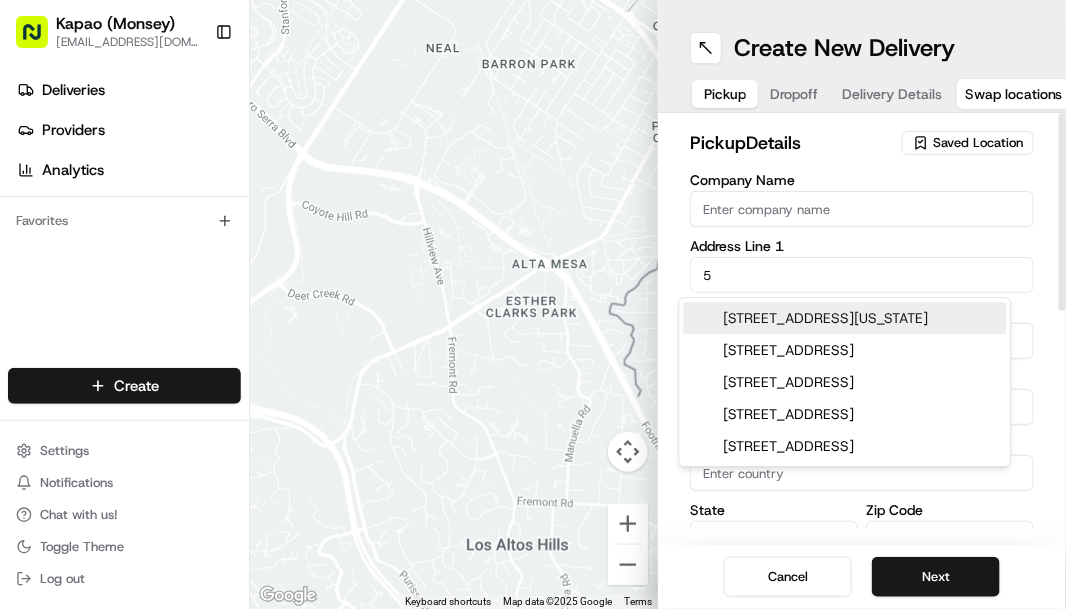 type 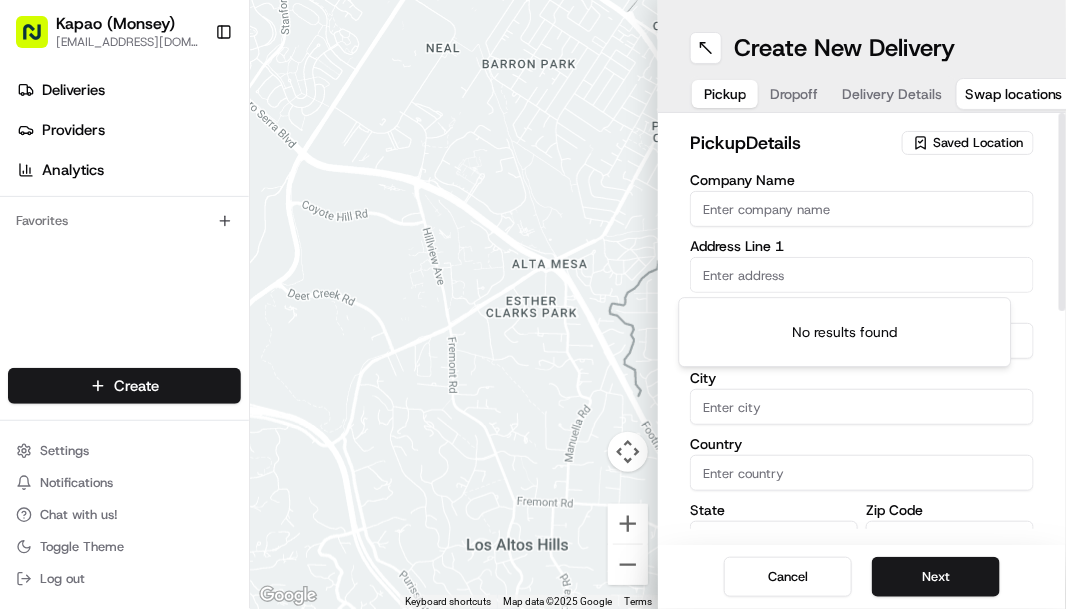 click on "To navigate, press the arrow keys." at bounding box center [454, 304] 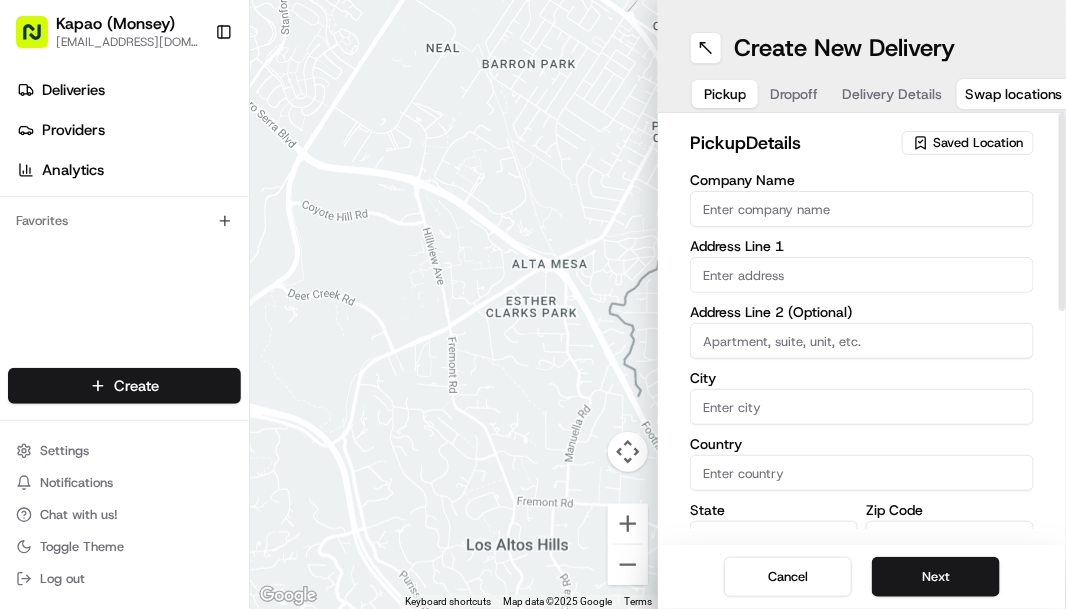 type on "Monsey Kapao" 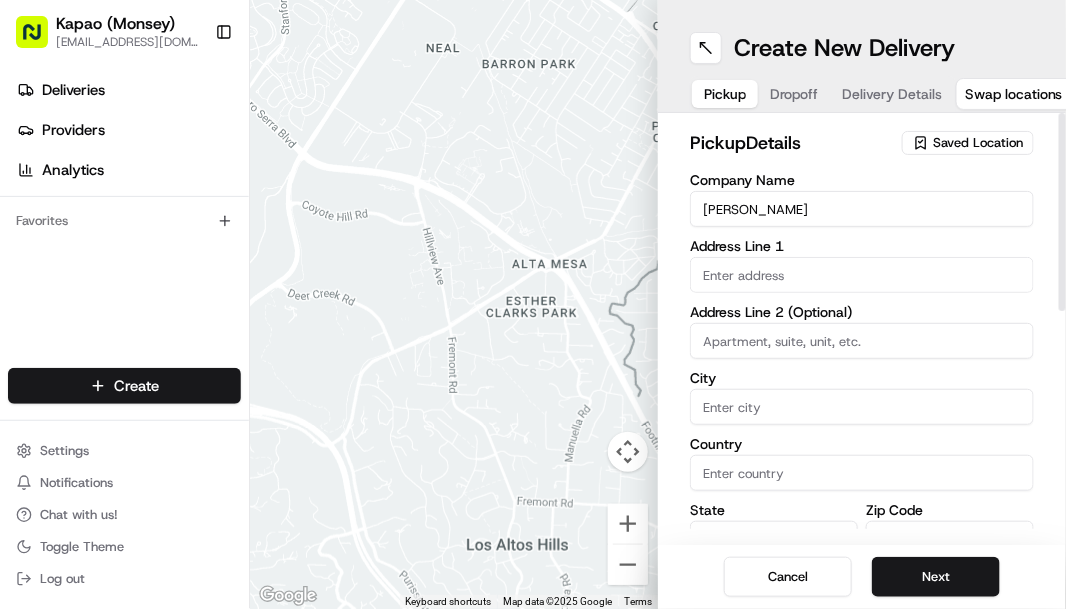 type on "455 NY-306" 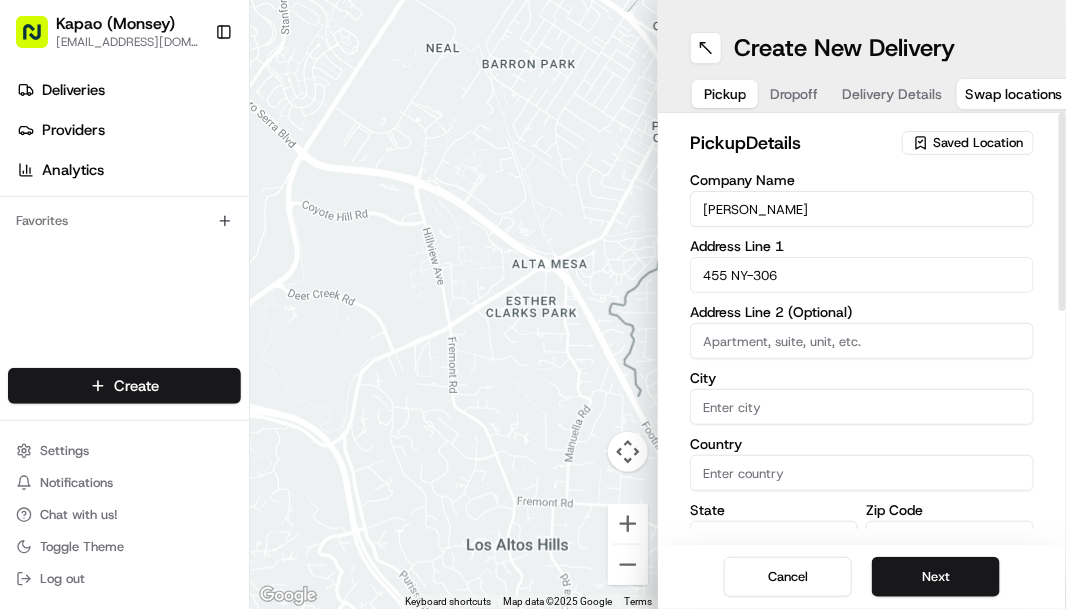 type on "Monsey" 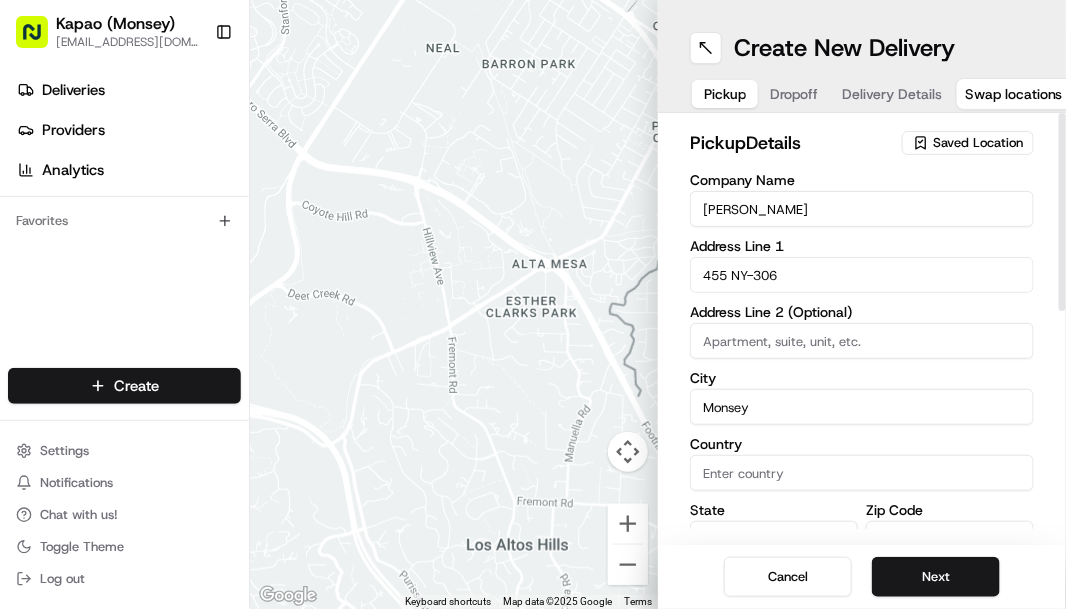 type on "United States" 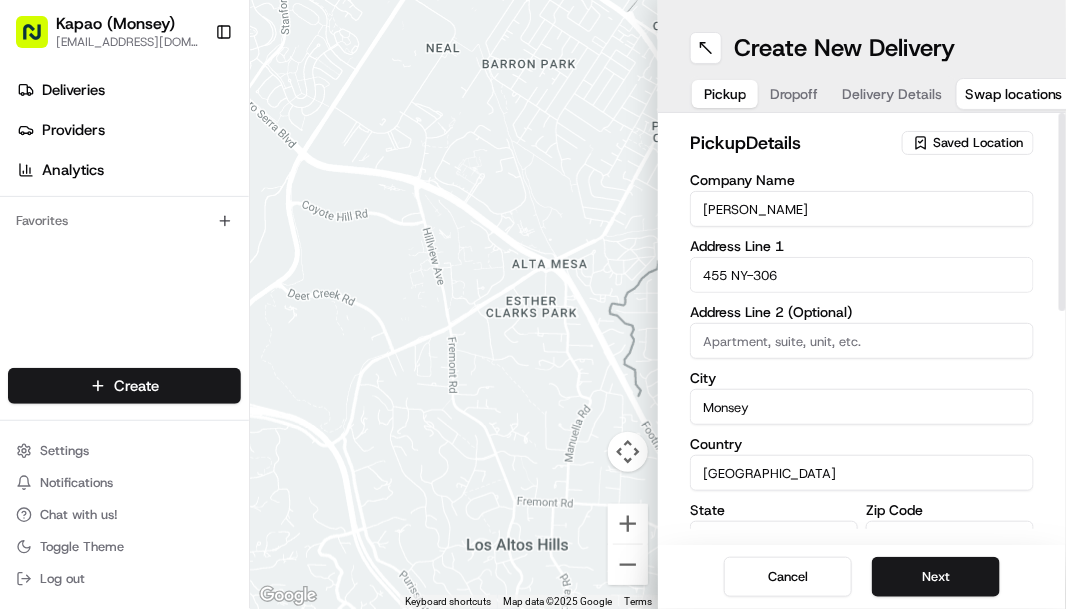 type on "NY" 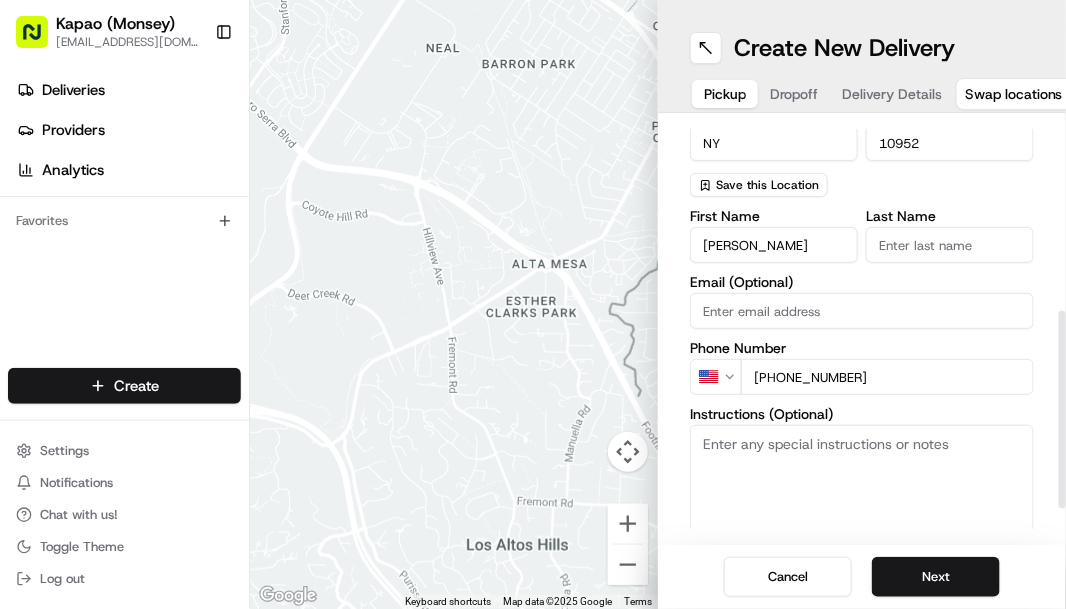 scroll, scrollTop: 400, scrollLeft: 0, axis: vertical 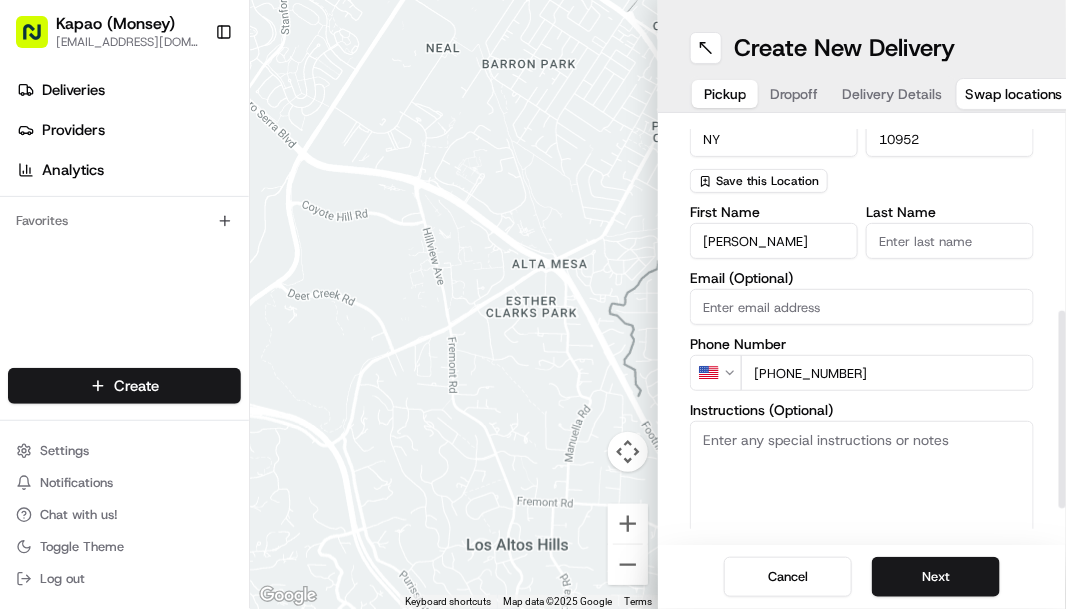 click on "Last Name" at bounding box center [950, 241] 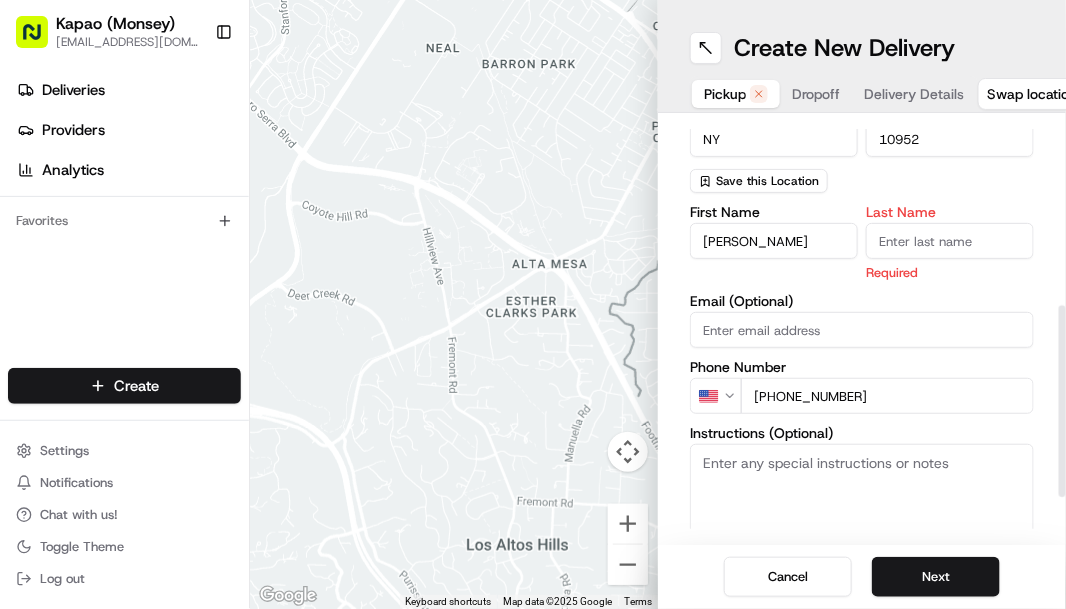 type on "Manager" 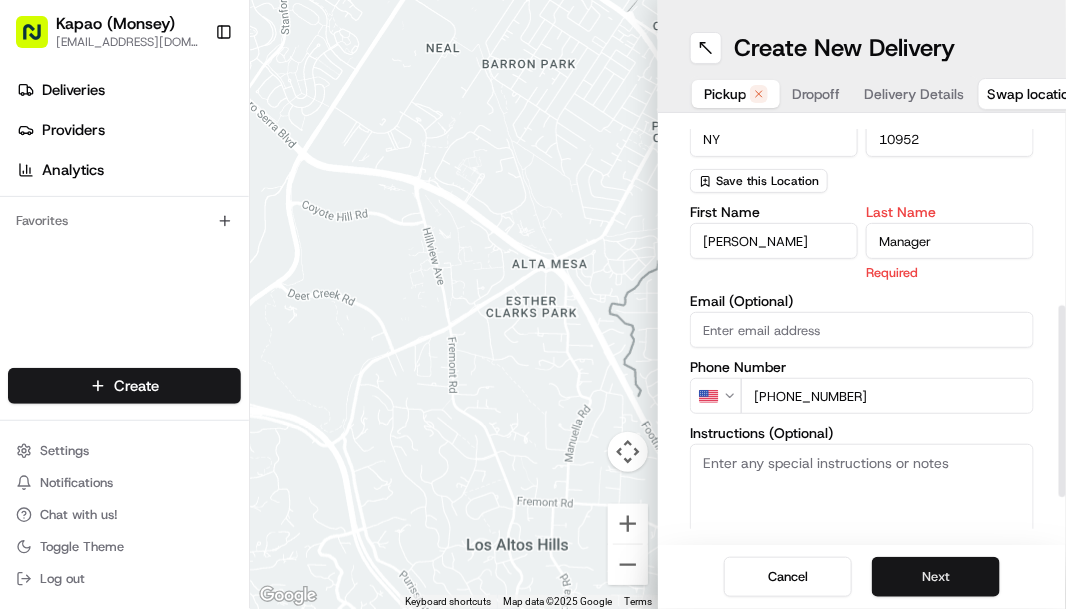 click on "Next" at bounding box center (936, 577) 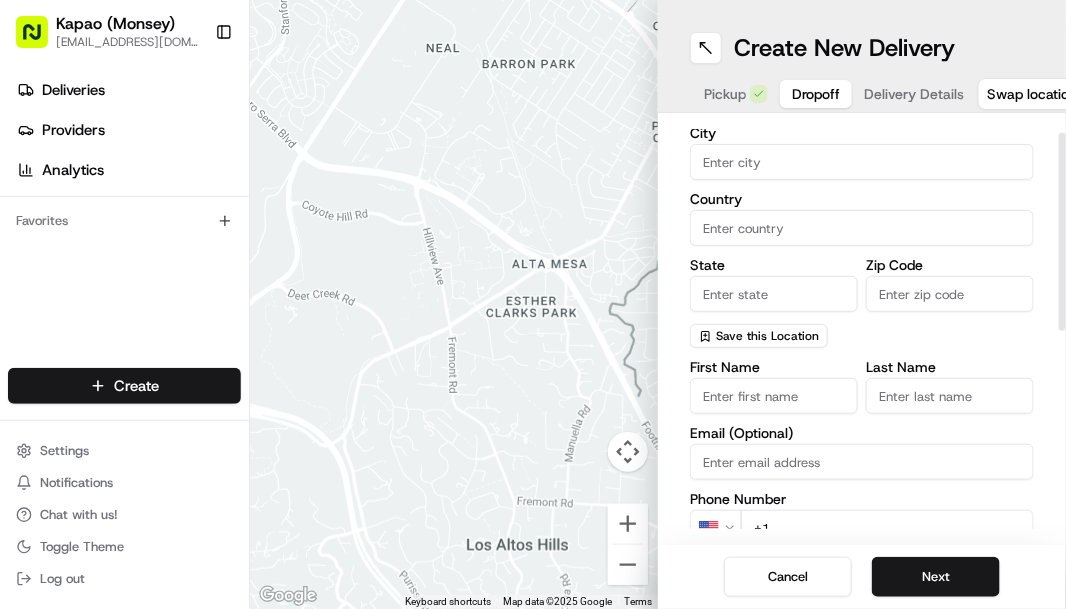scroll, scrollTop: 0, scrollLeft: 0, axis: both 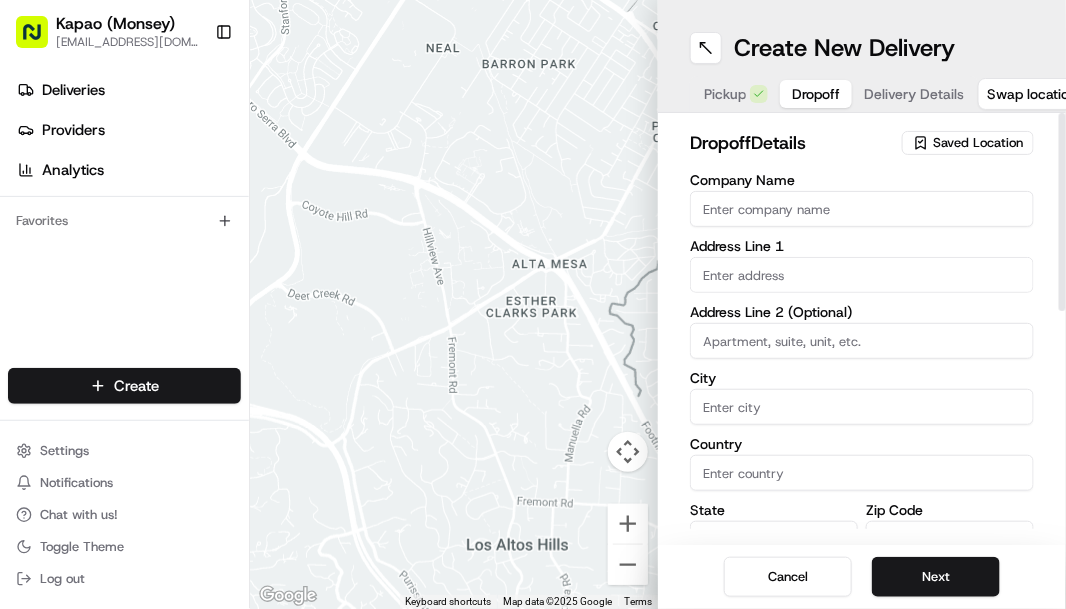 click at bounding box center [862, 275] 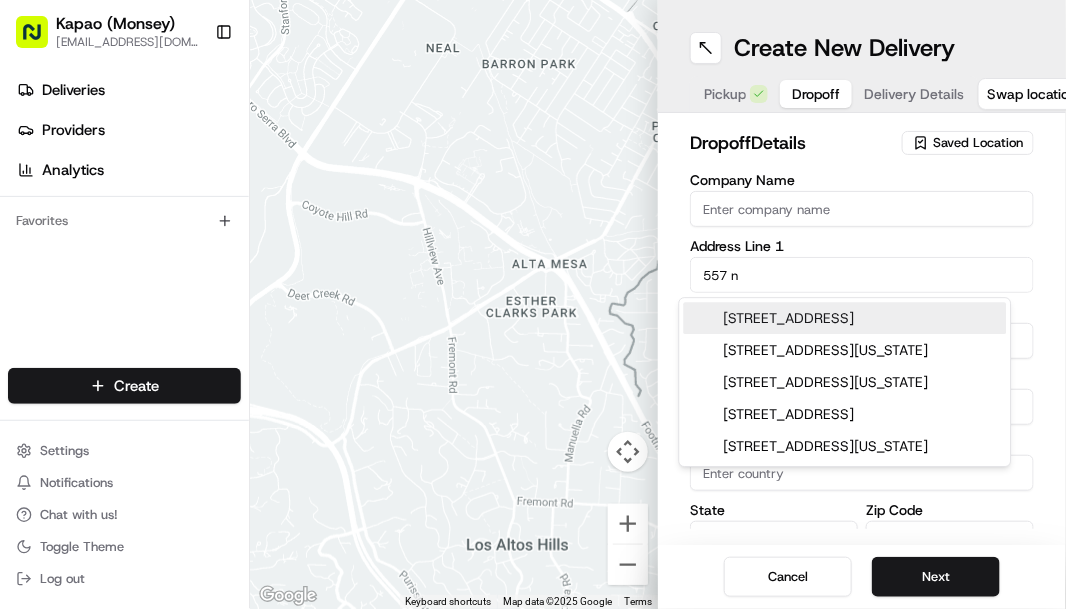 click on "557 New Hempstead Road, Spring Valley, NY" at bounding box center [845, 318] 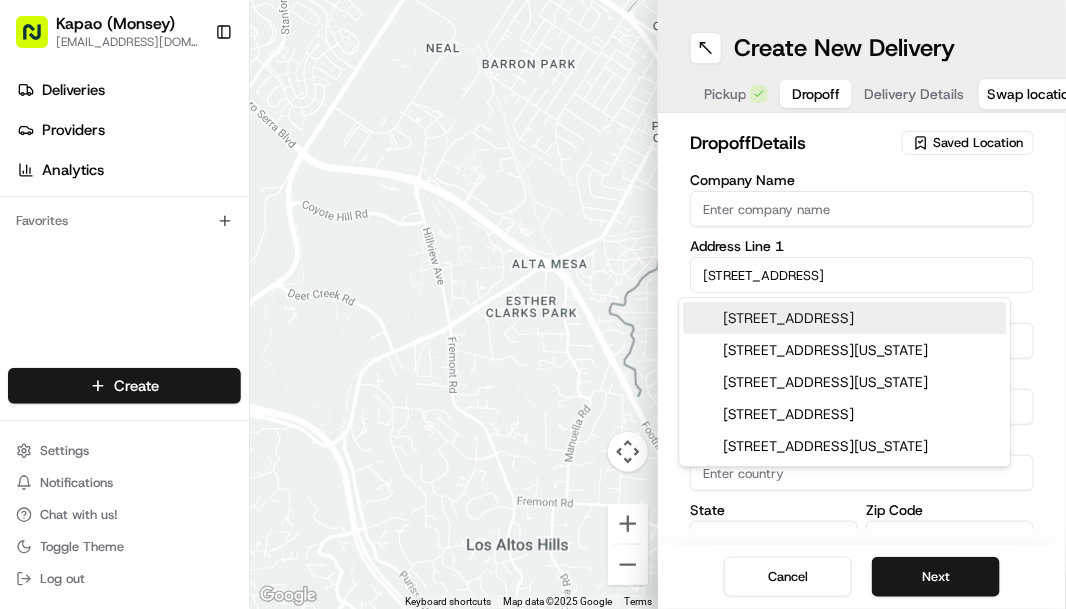 type on "[STREET_ADDRESS]" 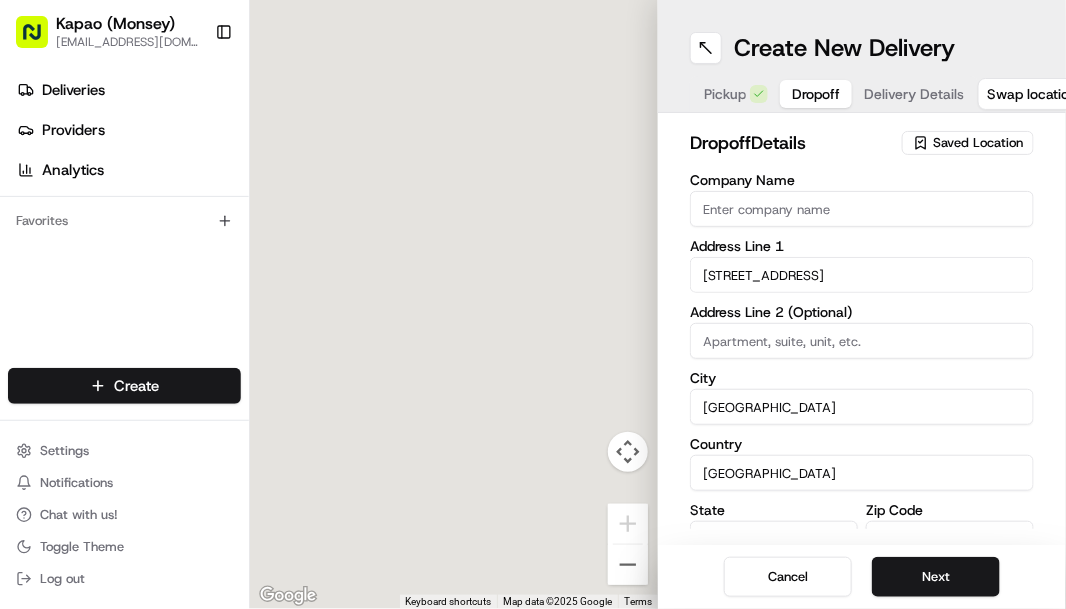 type on "557 New Hempstead Road" 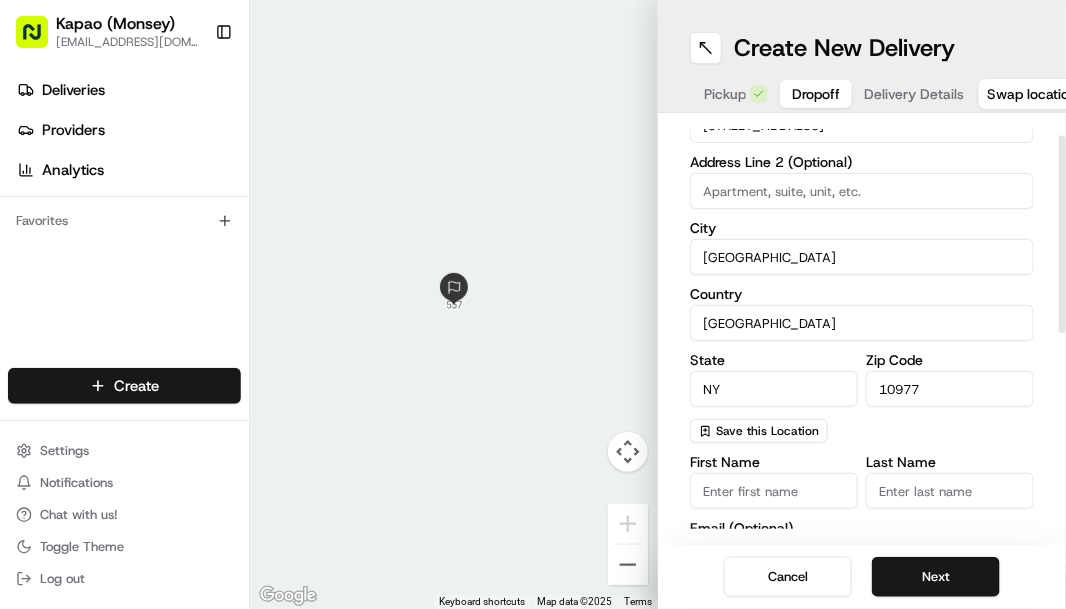 scroll, scrollTop: 266, scrollLeft: 0, axis: vertical 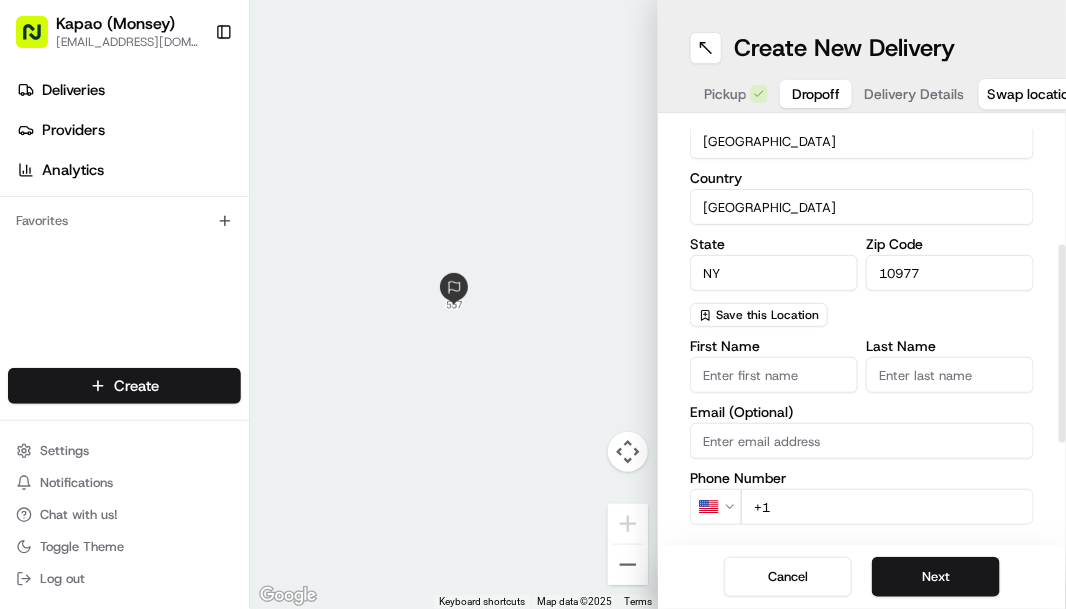 click on "First Name" at bounding box center [774, 375] 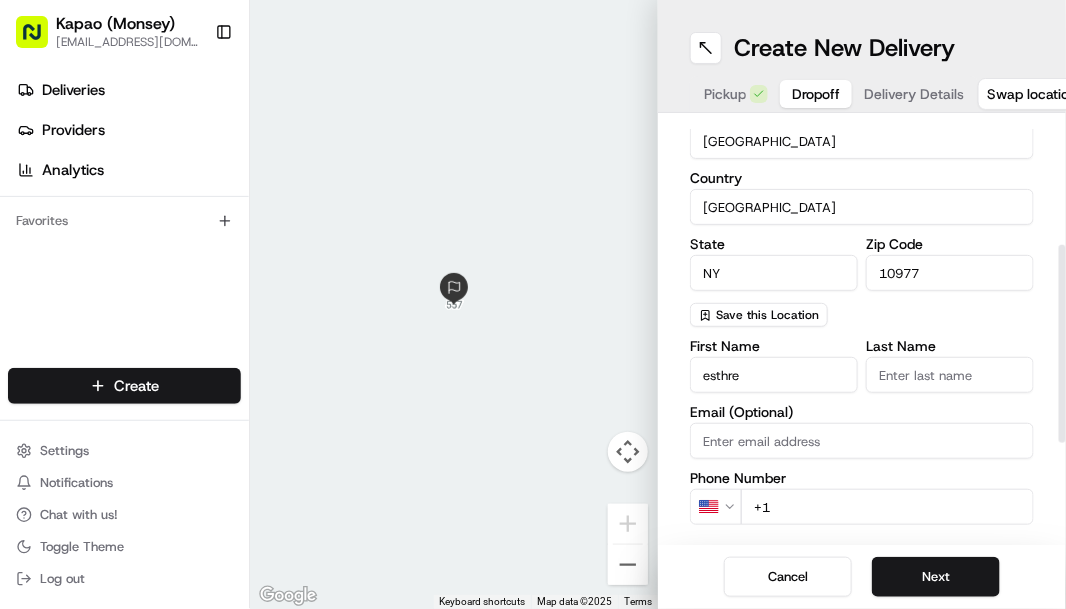 type on "esthre" 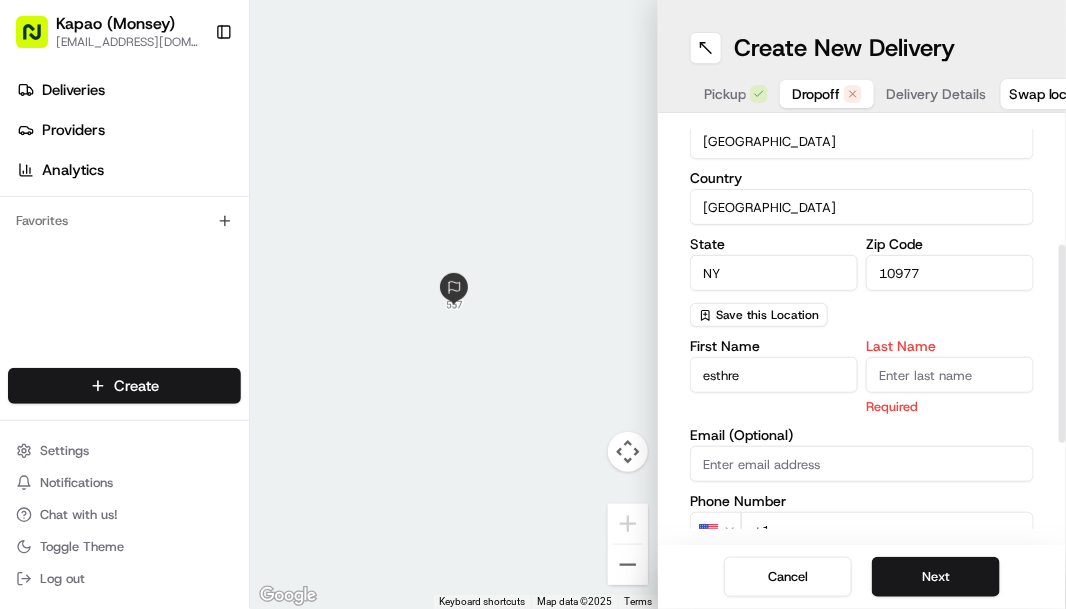 click on "Last Name" at bounding box center [950, 375] 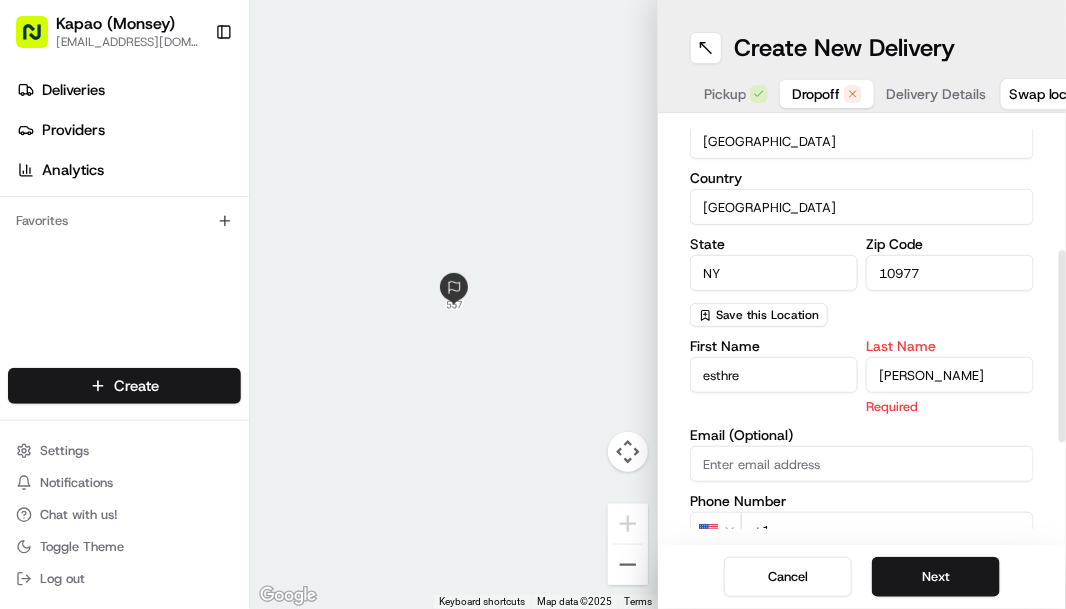 scroll, scrollTop: 400, scrollLeft: 0, axis: vertical 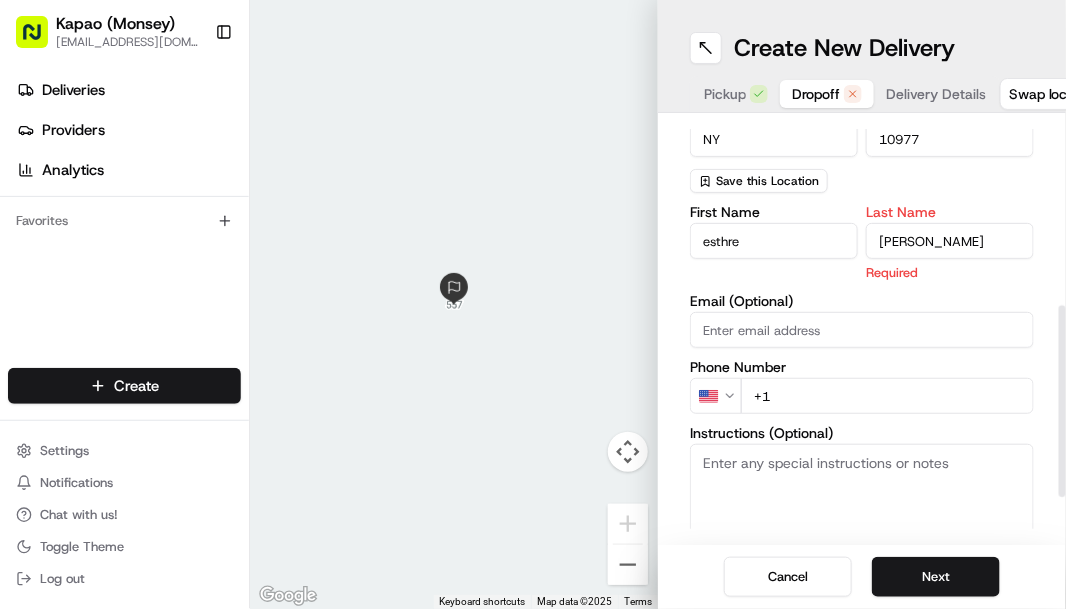 type on "weiss" 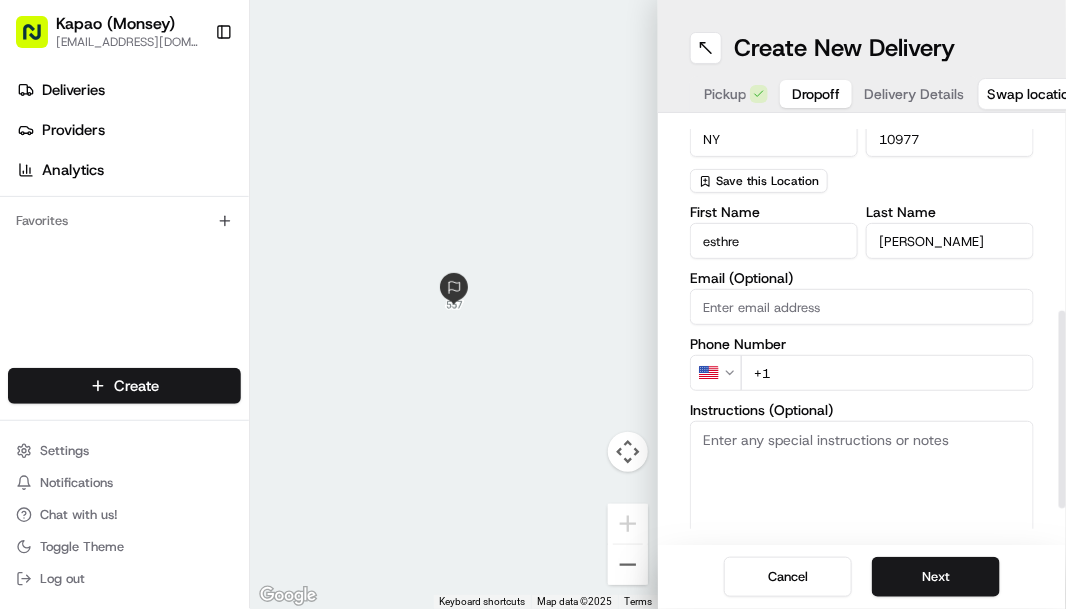 click on "First Name esthre Last Name weiss Email (Optional) Phone Number US +1 Instructions (Optional) Advanced" at bounding box center (862, 404) 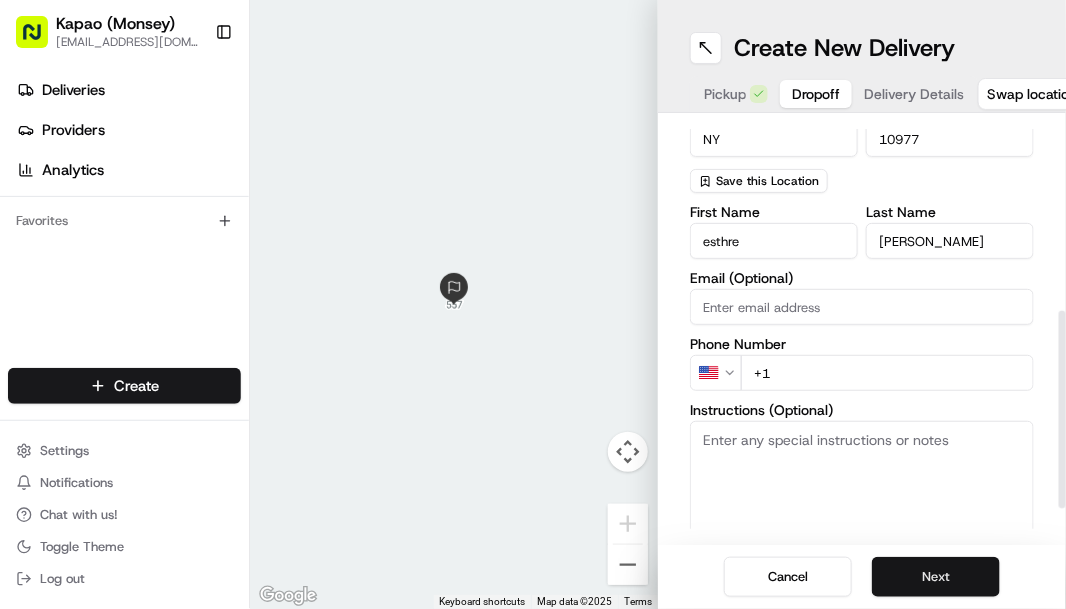 click on "Next" at bounding box center [936, 577] 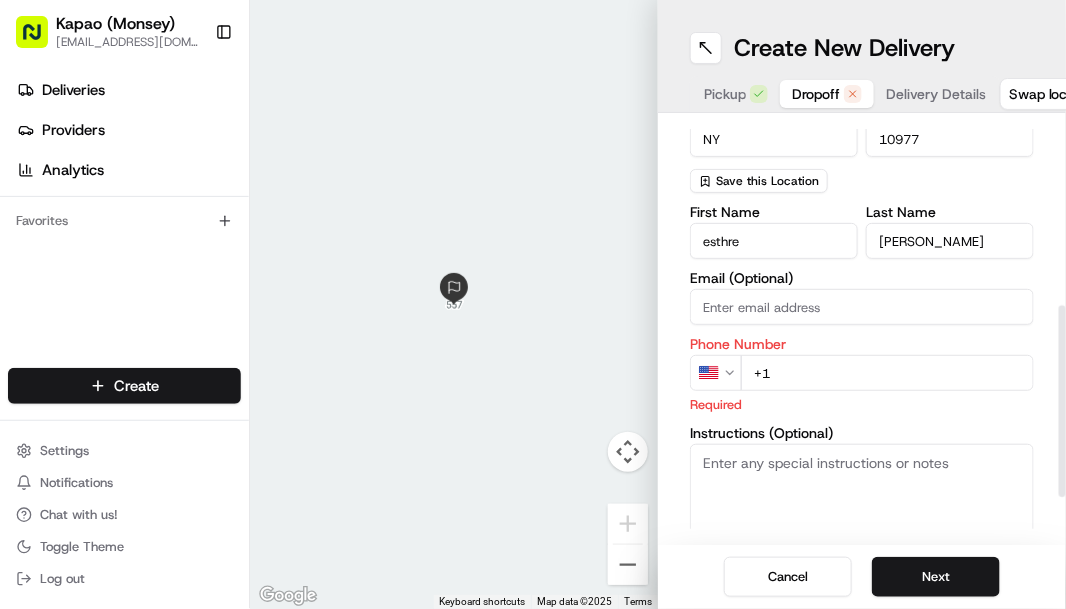 click on "+1" at bounding box center [887, 373] 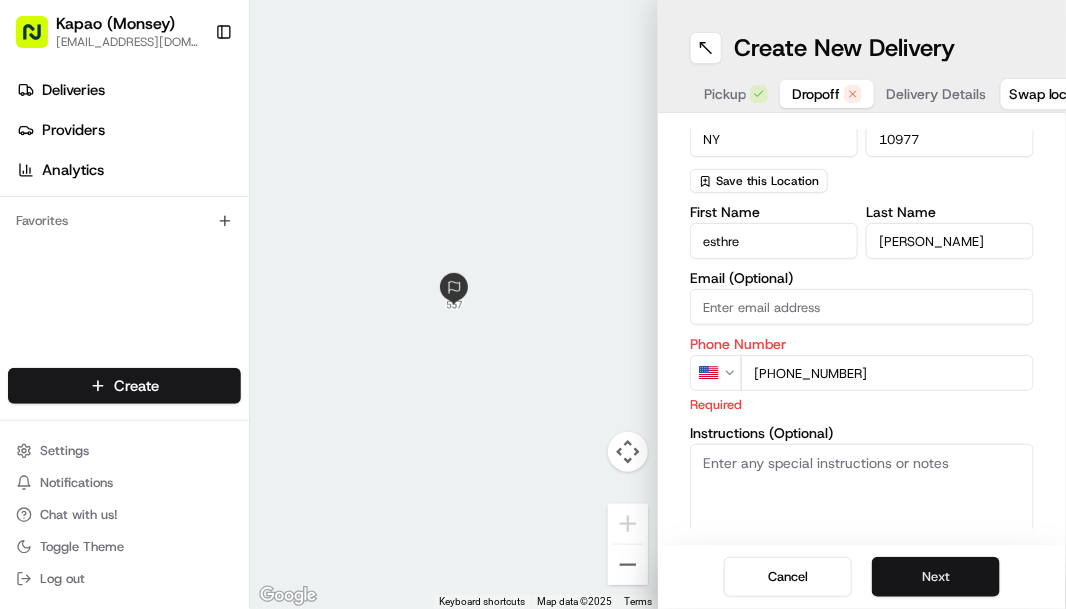type on "+1 845 354 7929" 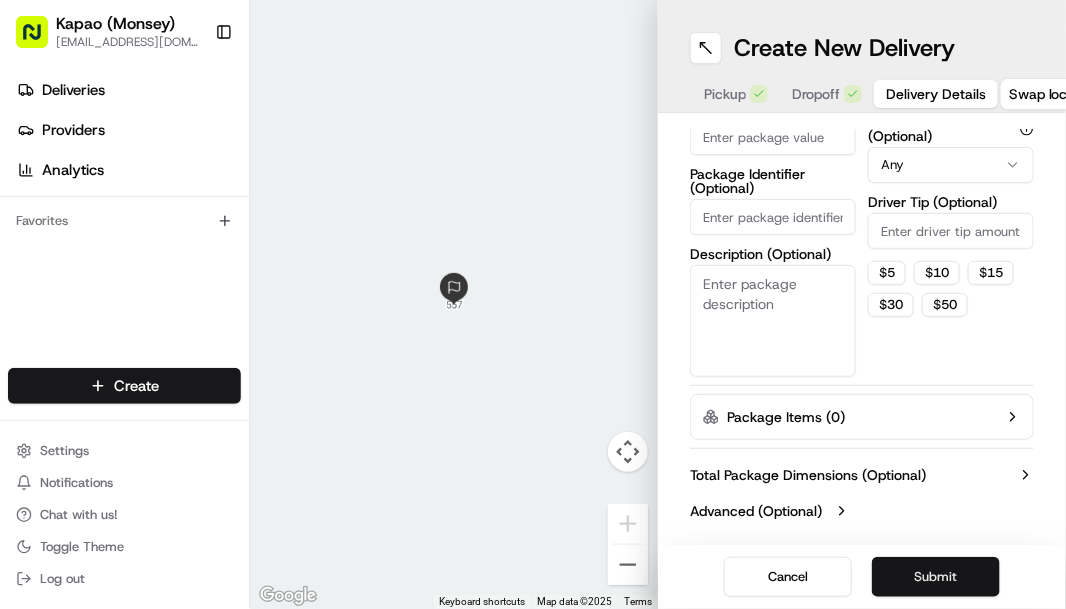 scroll, scrollTop: 245, scrollLeft: 0, axis: vertical 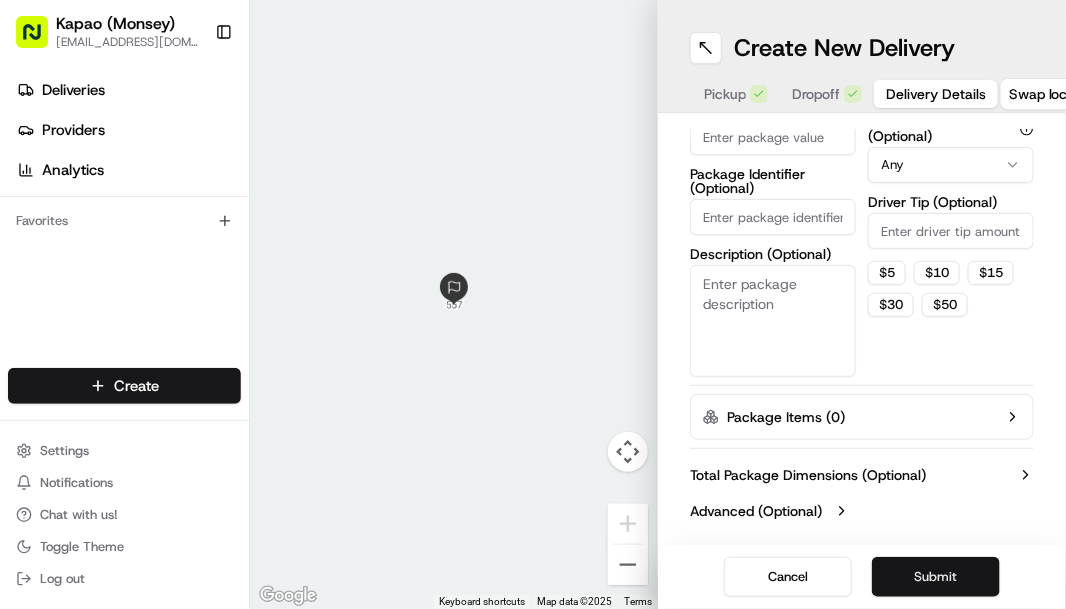click on "Submit" at bounding box center (936, 577) 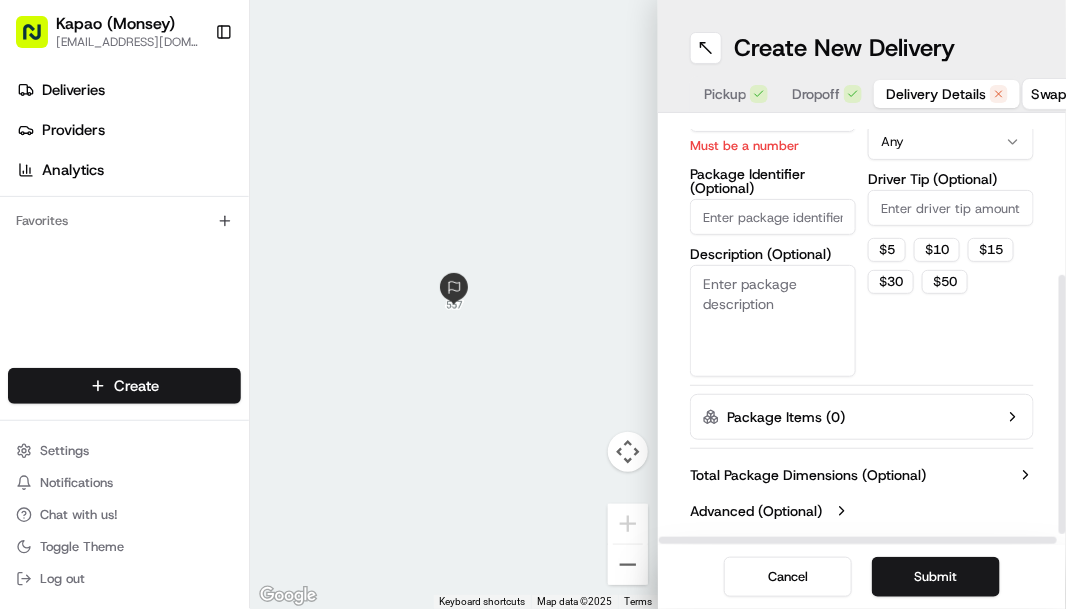 scroll, scrollTop: 134, scrollLeft: 0, axis: vertical 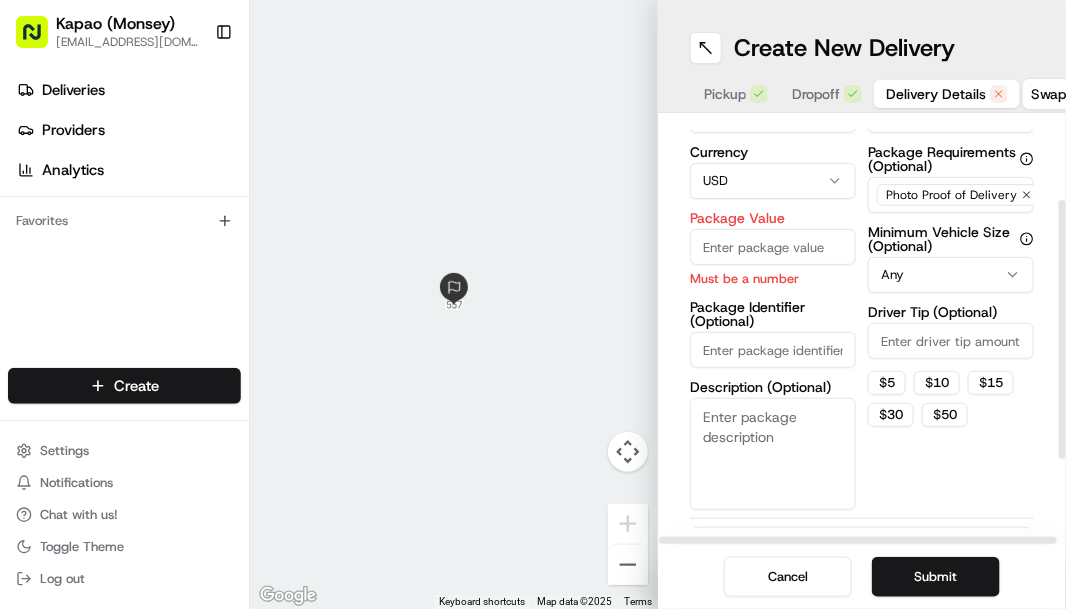 click on "Package Value" at bounding box center (773, 247) 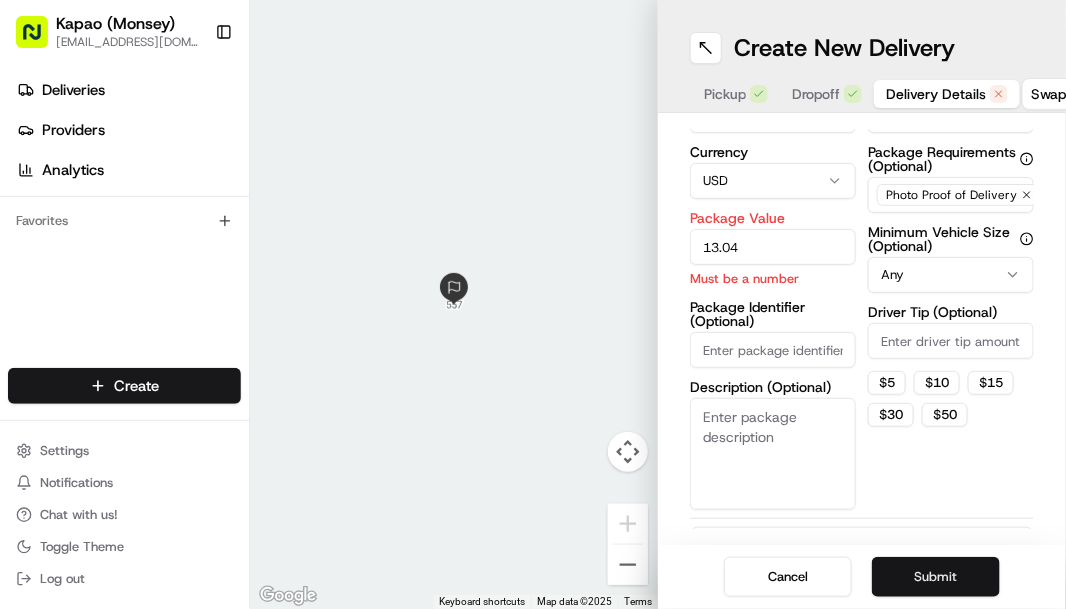 type on "13.04" 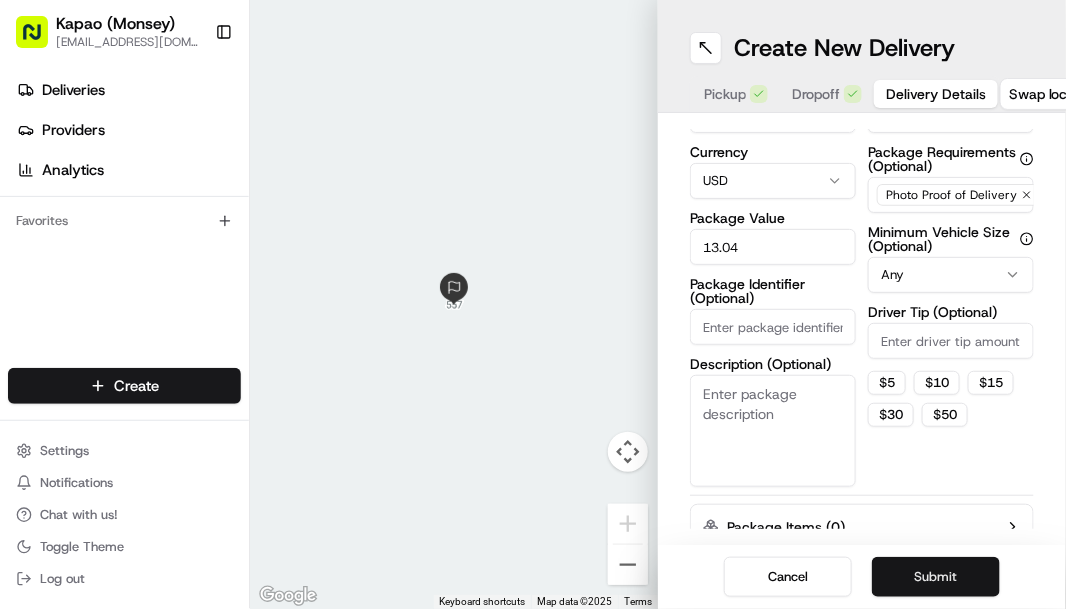 click on "Submit" at bounding box center (936, 577) 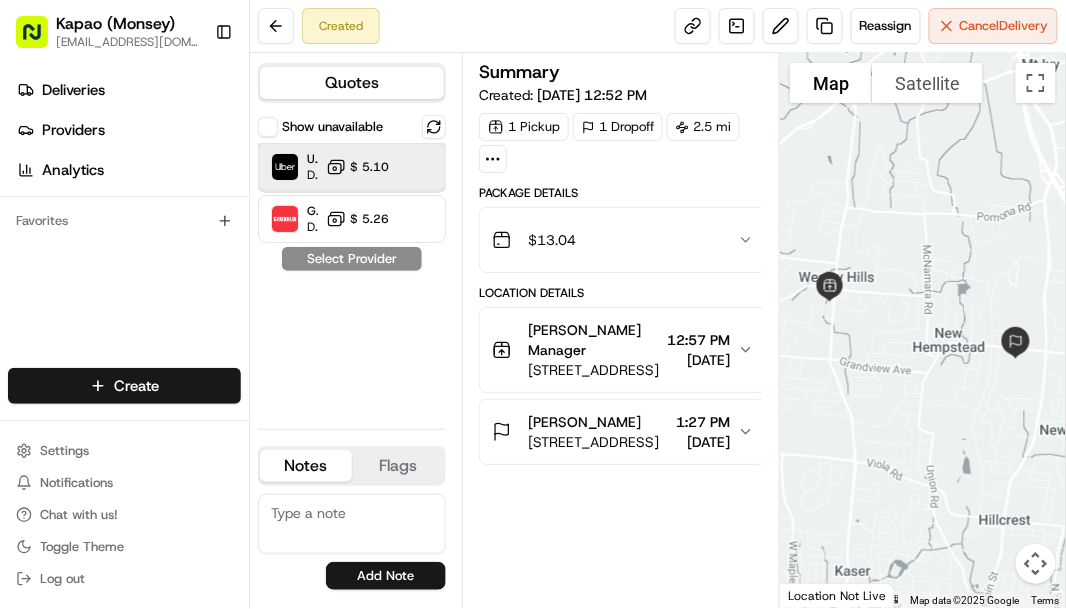 click on "Uber Dropoff ETA   41 minutes $   5.10" at bounding box center [352, 167] 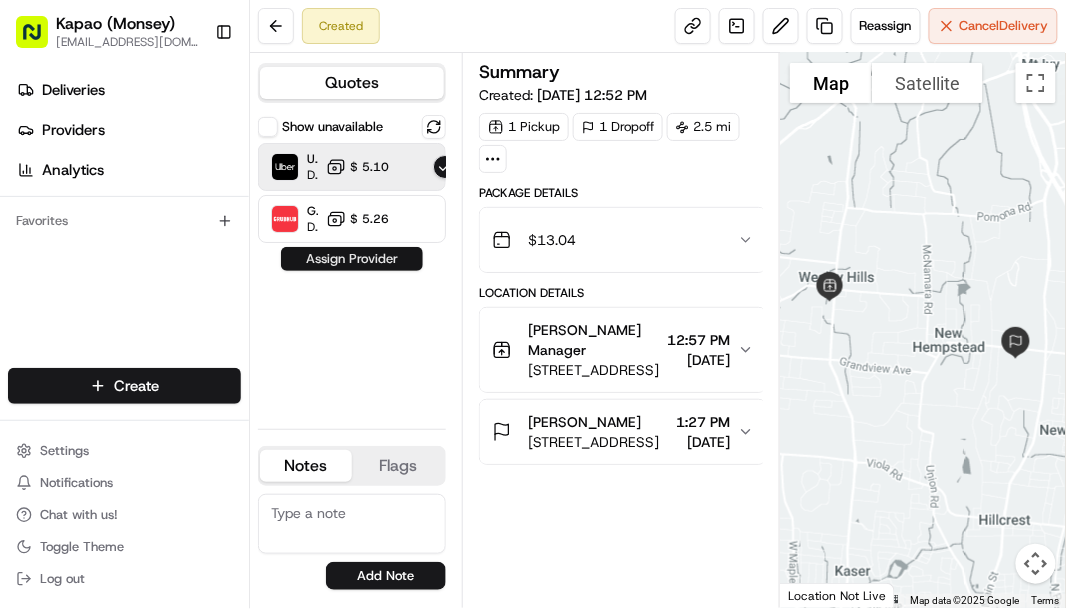 click on "Assign Provider" at bounding box center [352, 259] 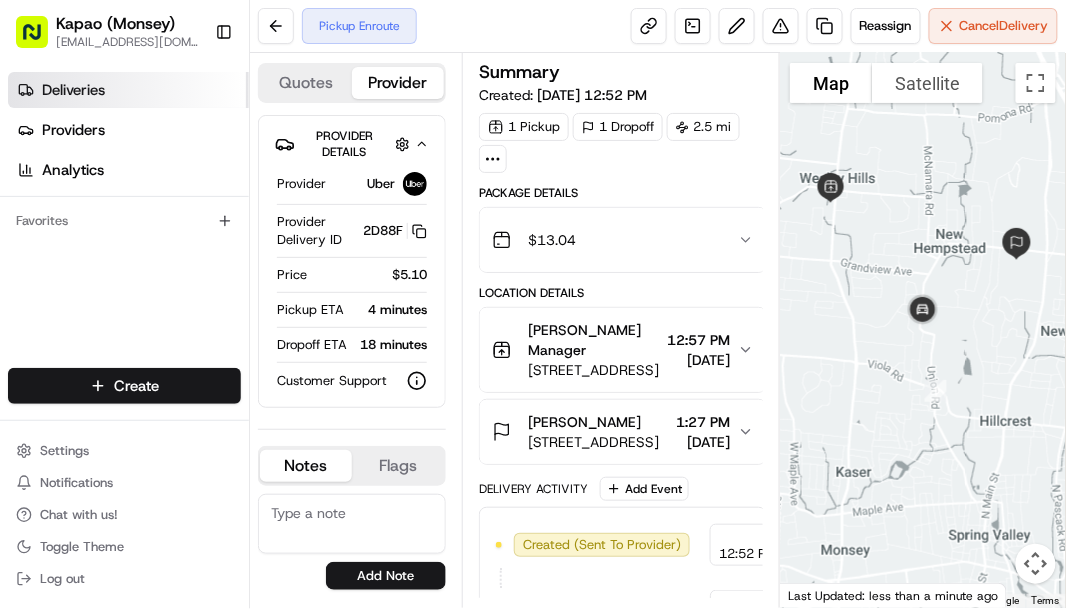 click on "Deliveries" at bounding box center (128, 90) 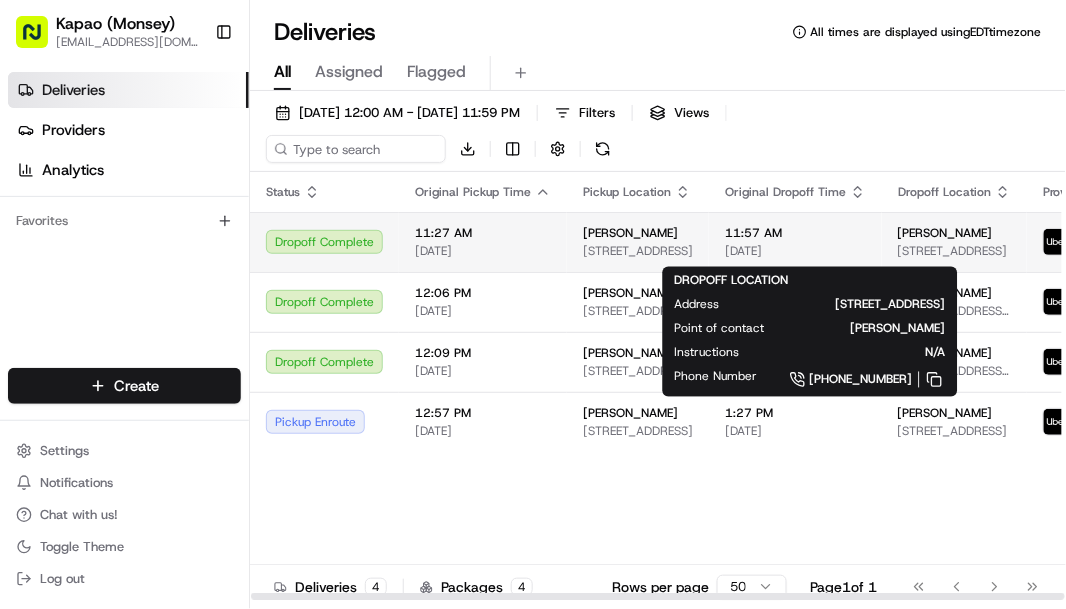 click on "esther weiss" at bounding box center (945, 233) 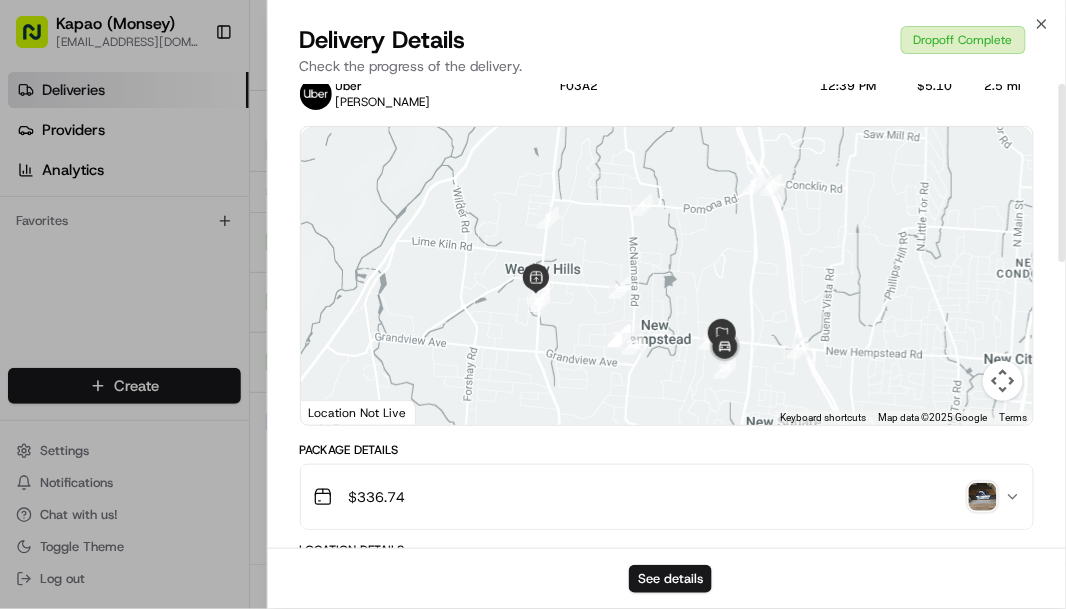 scroll, scrollTop: 0, scrollLeft: 0, axis: both 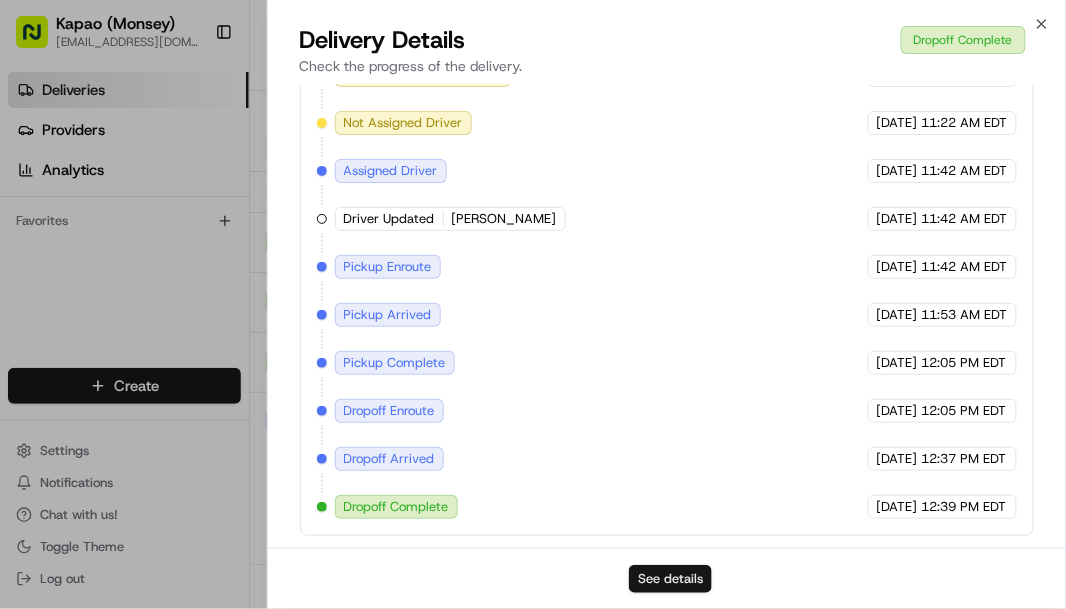 click on "See details" at bounding box center (670, 579) 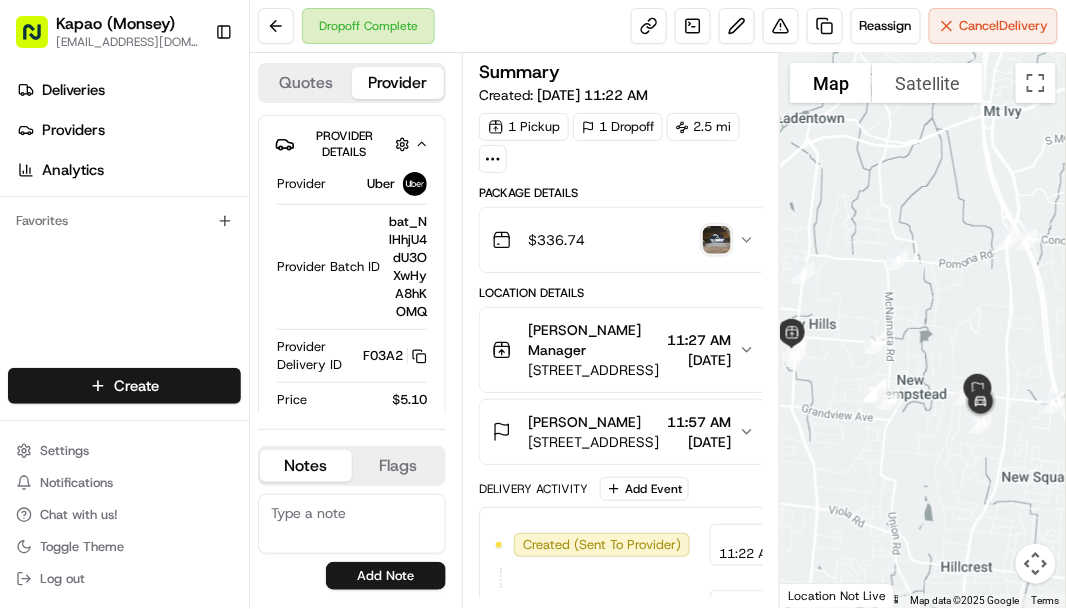 scroll, scrollTop: 0, scrollLeft: 0, axis: both 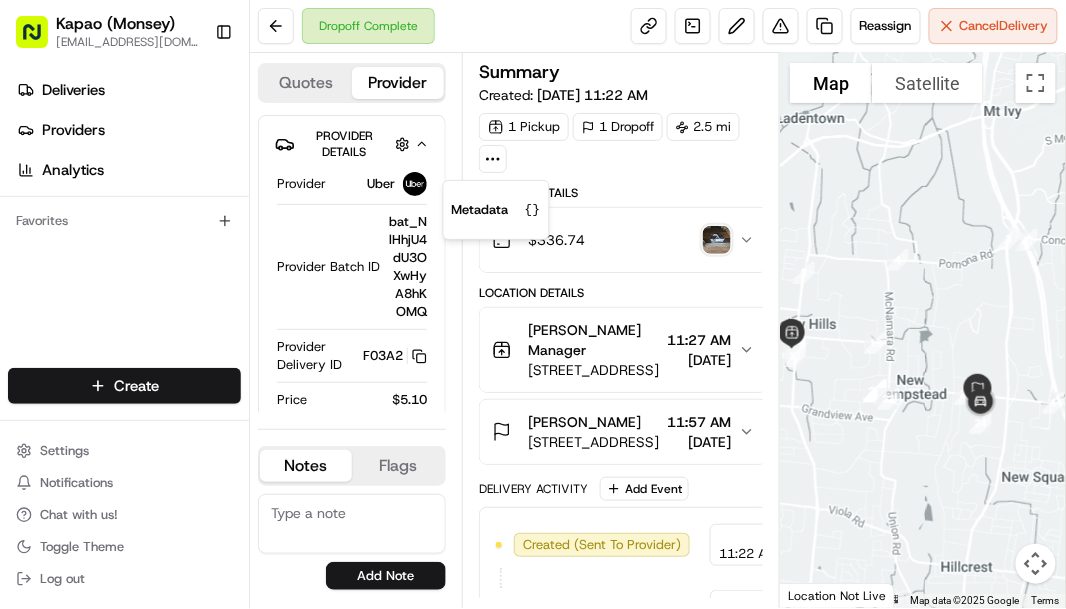 click on "1   Pickup 1   Dropoff 2.5 mi" at bounding box center (623, 143) 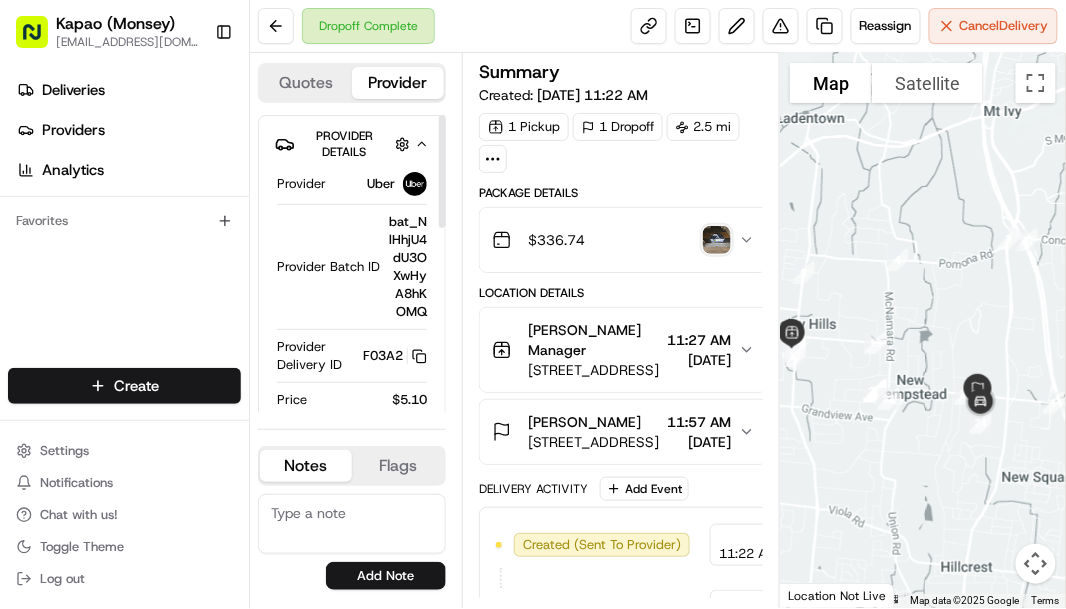 click 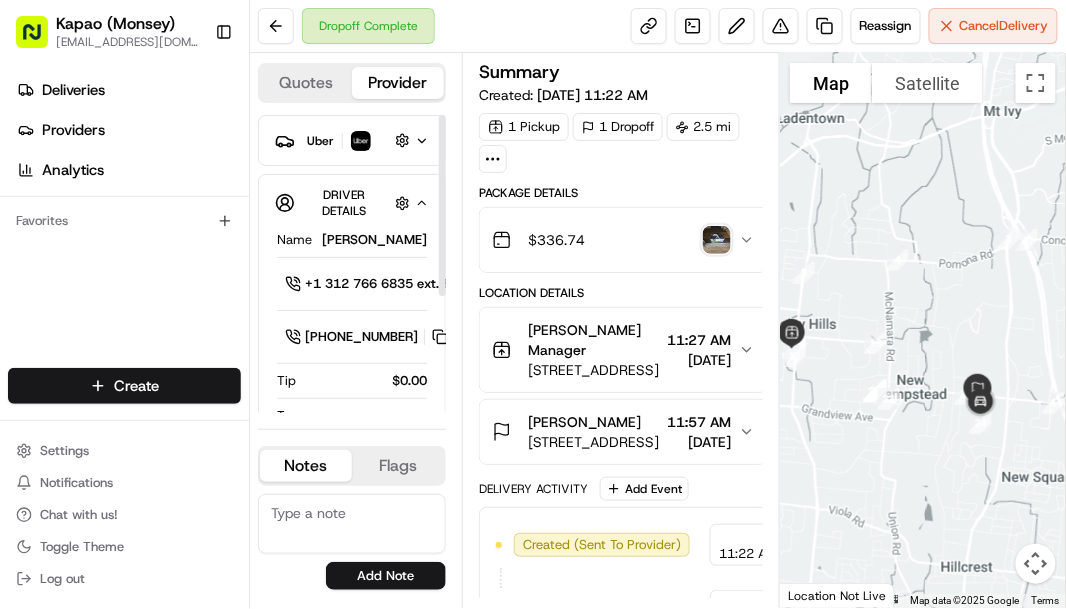 click 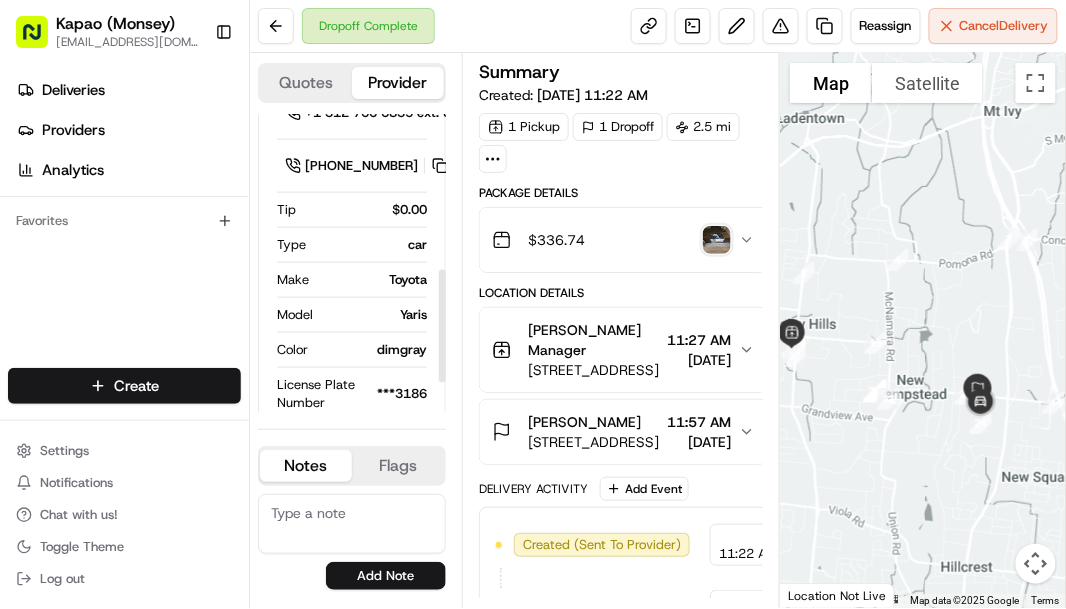 scroll, scrollTop: 489, scrollLeft: 0, axis: vertical 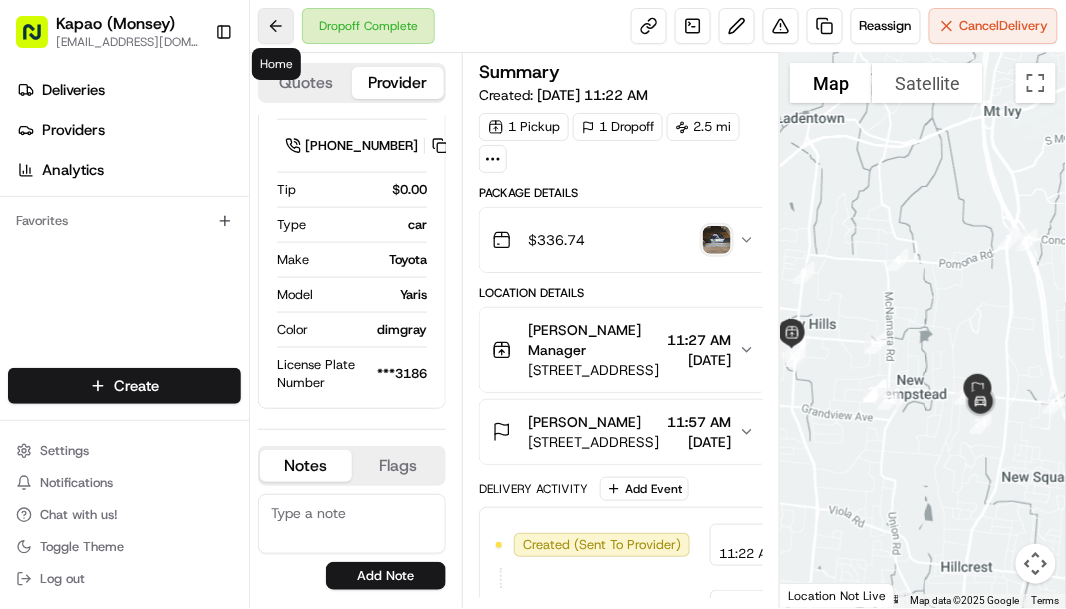 click at bounding box center [276, 26] 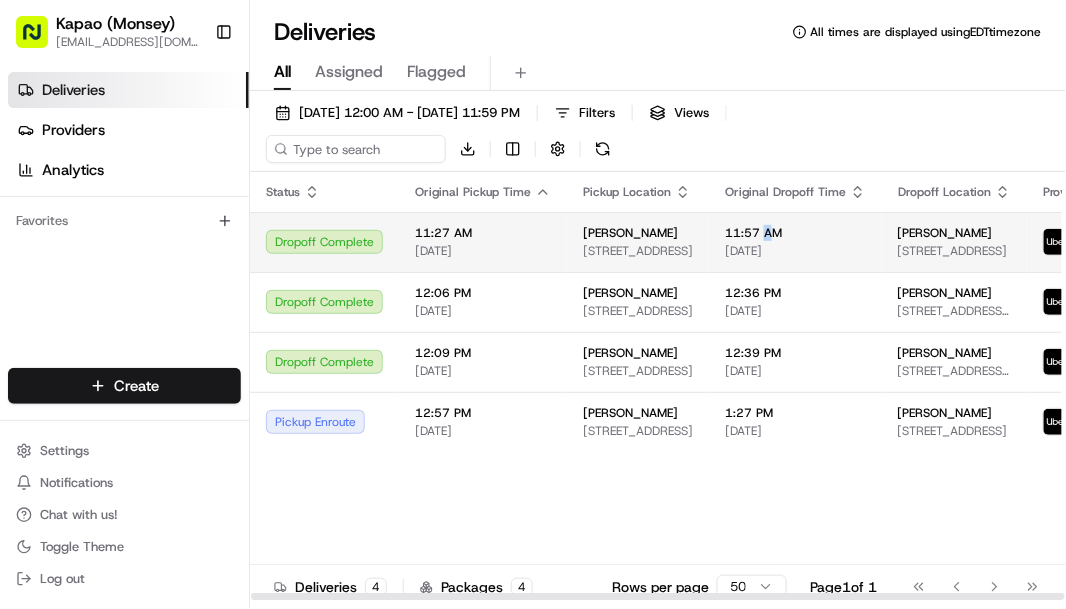 click on "11:57 AM" at bounding box center (795, 233) 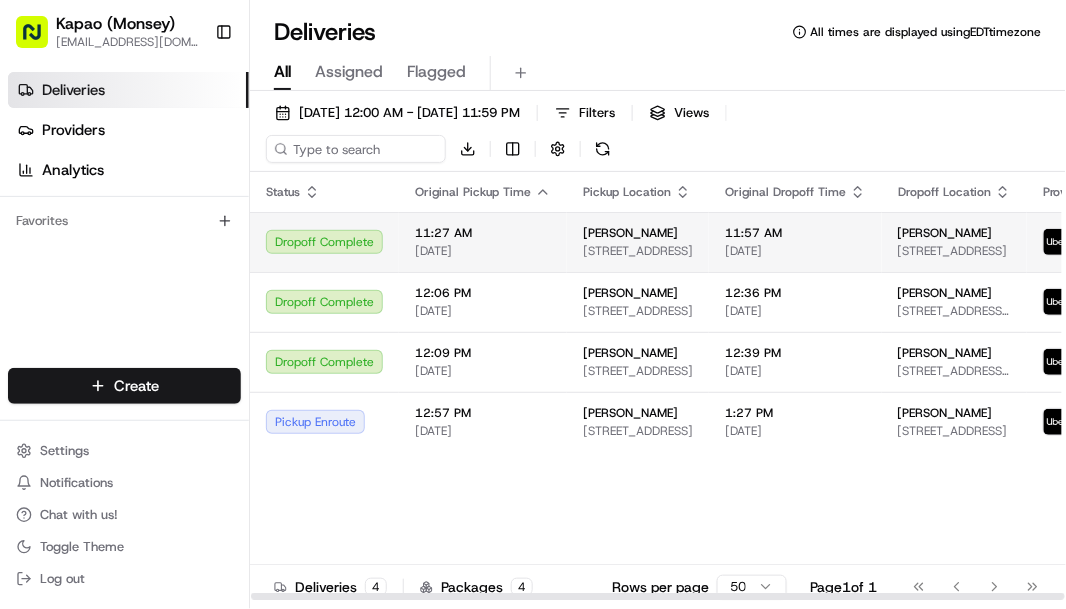 click on "[STREET_ADDRESS]" at bounding box center (954, 251) 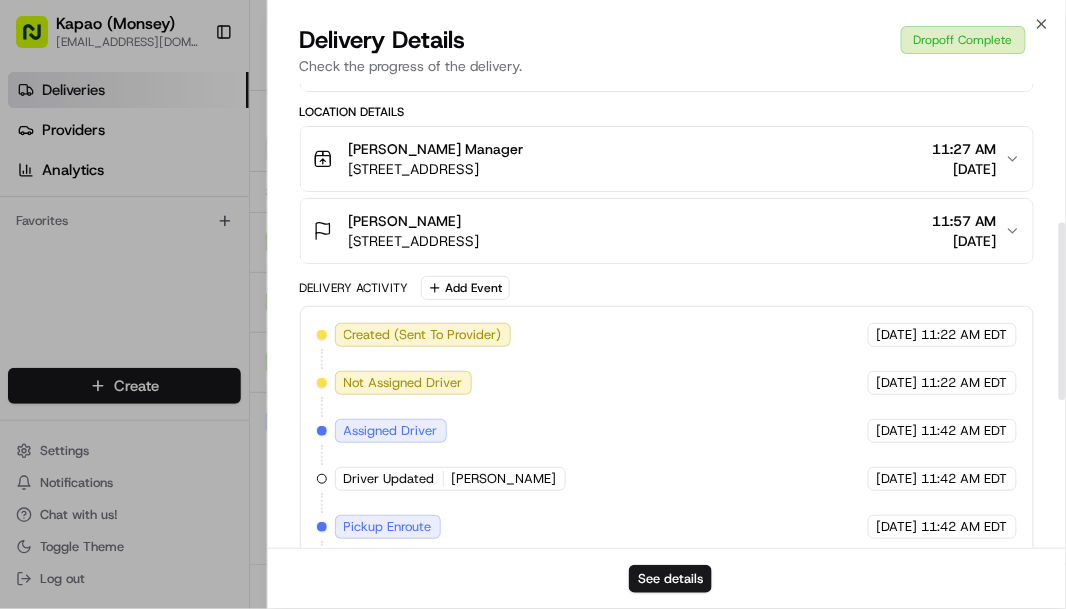 scroll, scrollTop: 344, scrollLeft: 0, axis: vertical 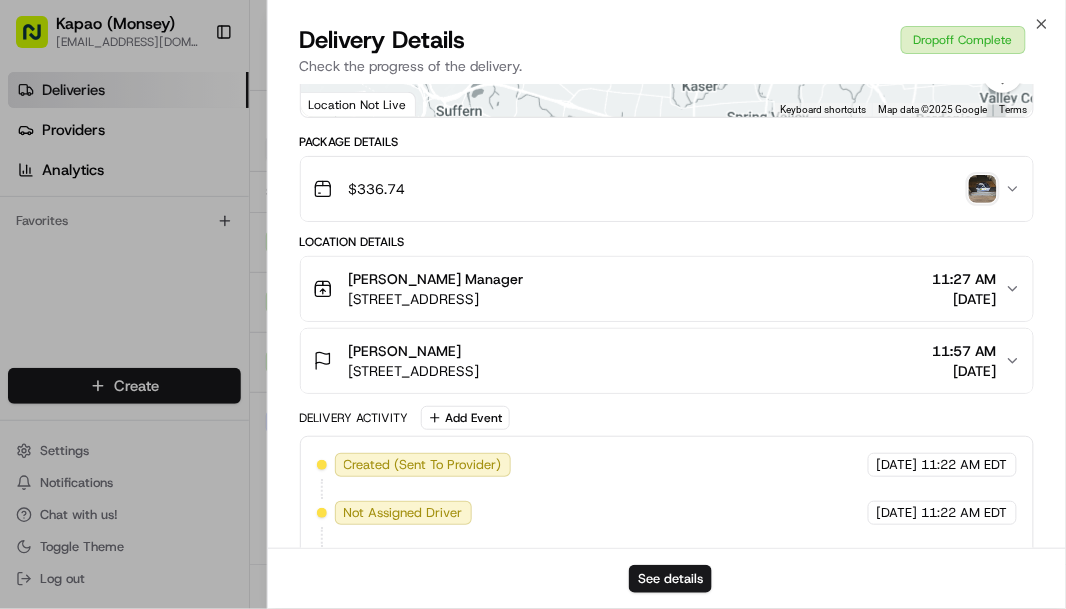 click on "esther weiss 557 New Hempstead Rd, Spring Valley, NY 10977, USA 11:57 AM 07/10/2025" at bounding box center (667, 361) 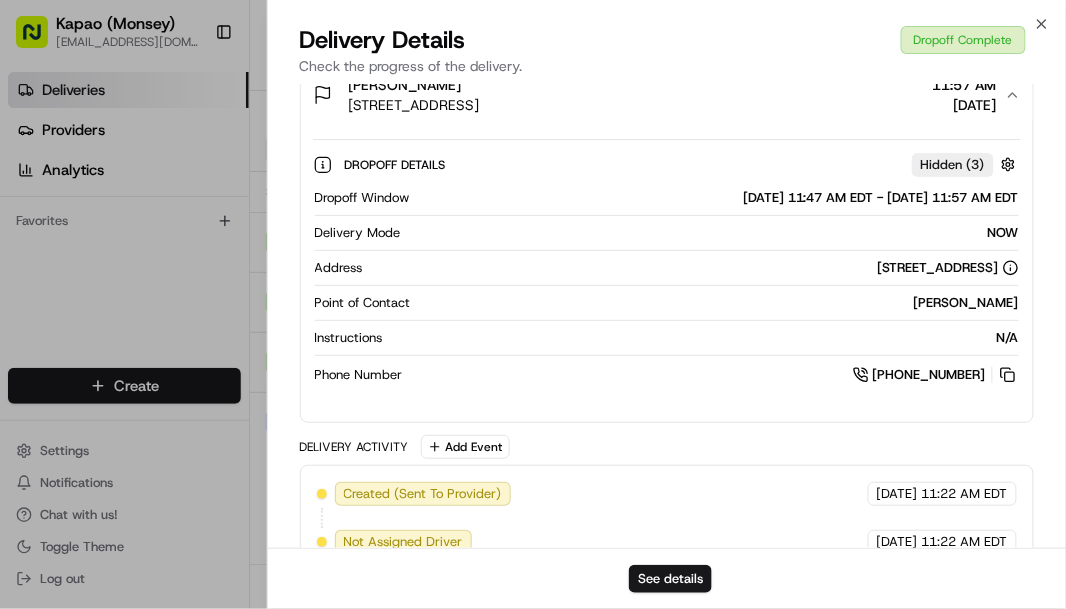 scroll, scrollTop: 744, scrollLeft: 0, axis: vertical 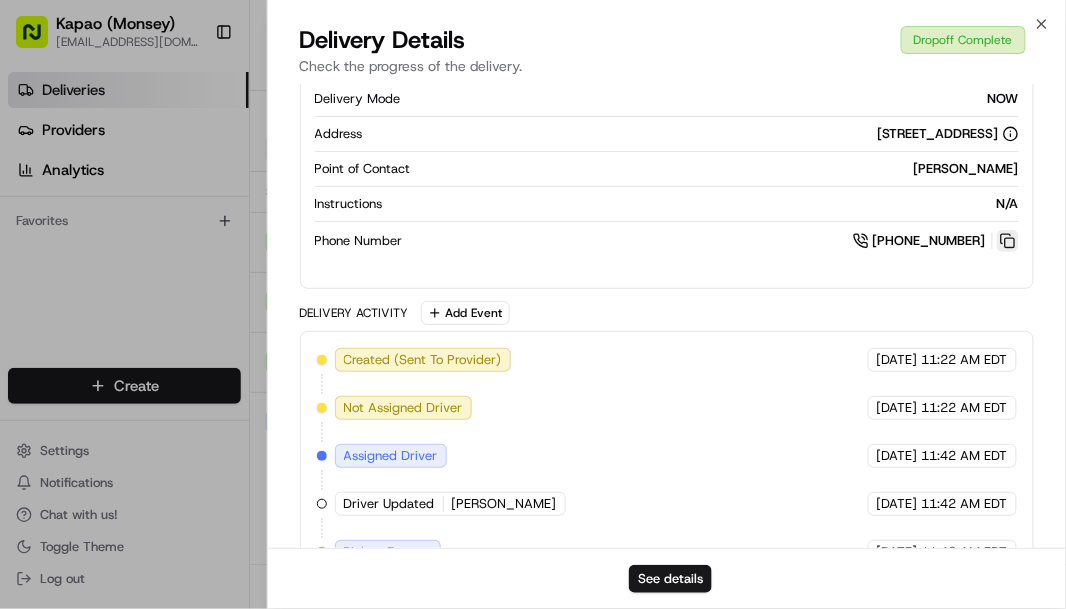 click at bounding box center (1008, 241) 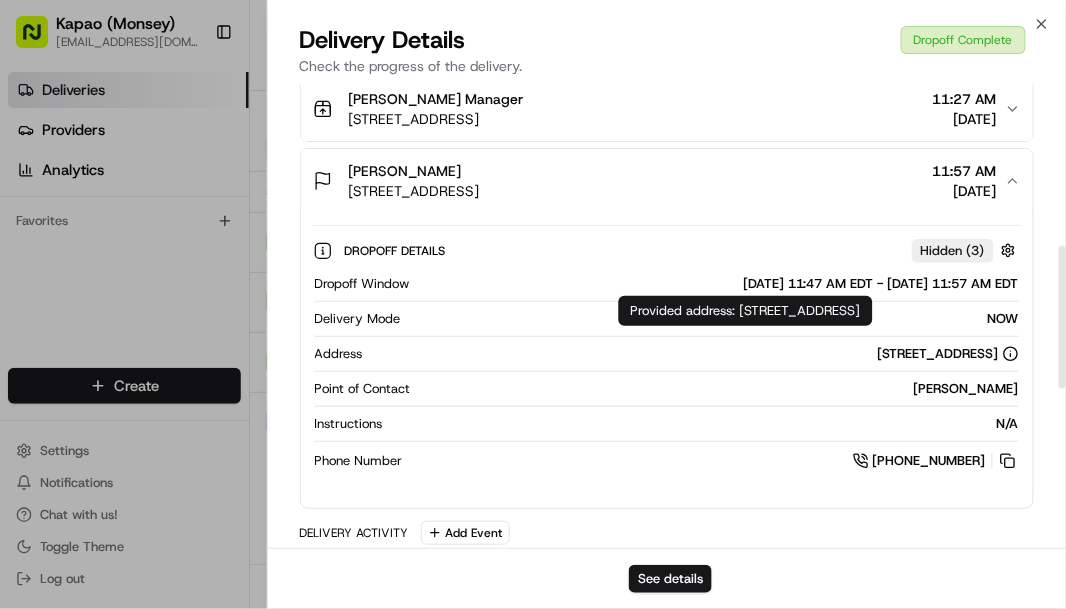 scroll, scrollTop: 477, scrollLeft: 0, axis: vertical 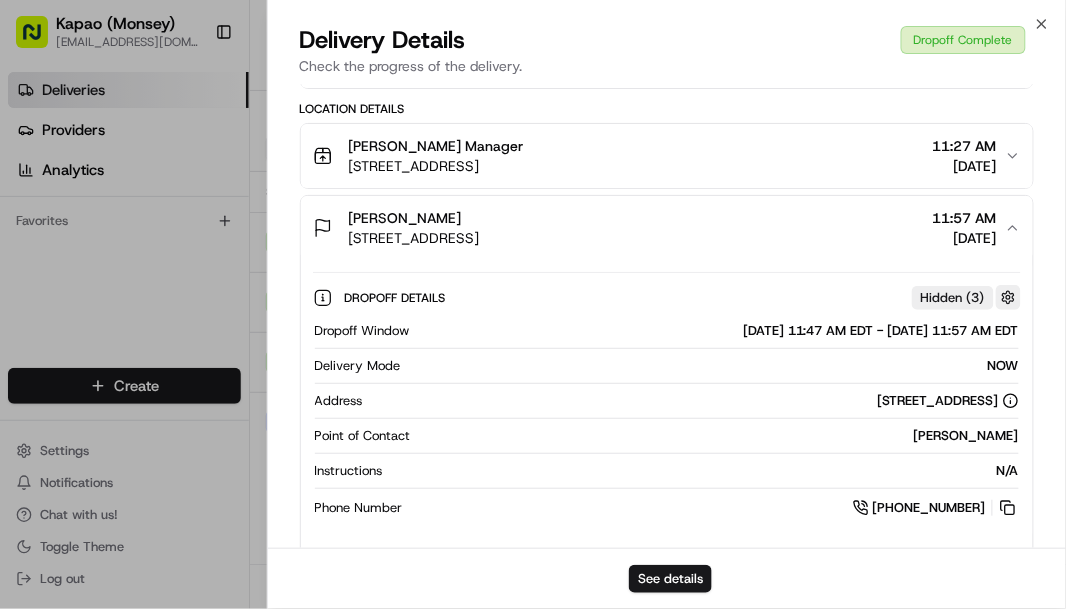 click at bounding box center [1008, 297] 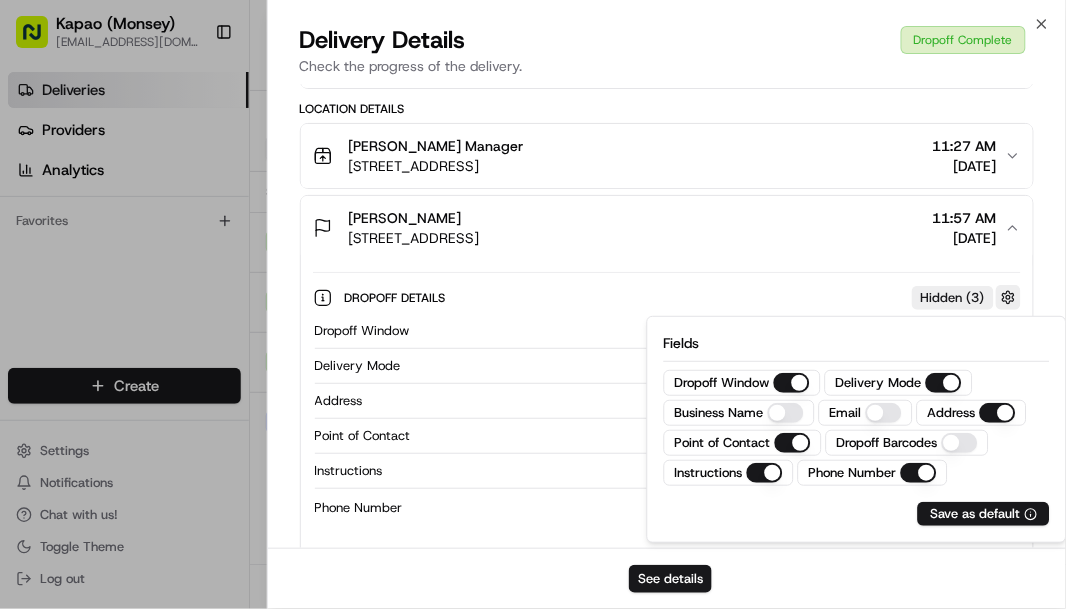 click at bounding box center (1008, 297) 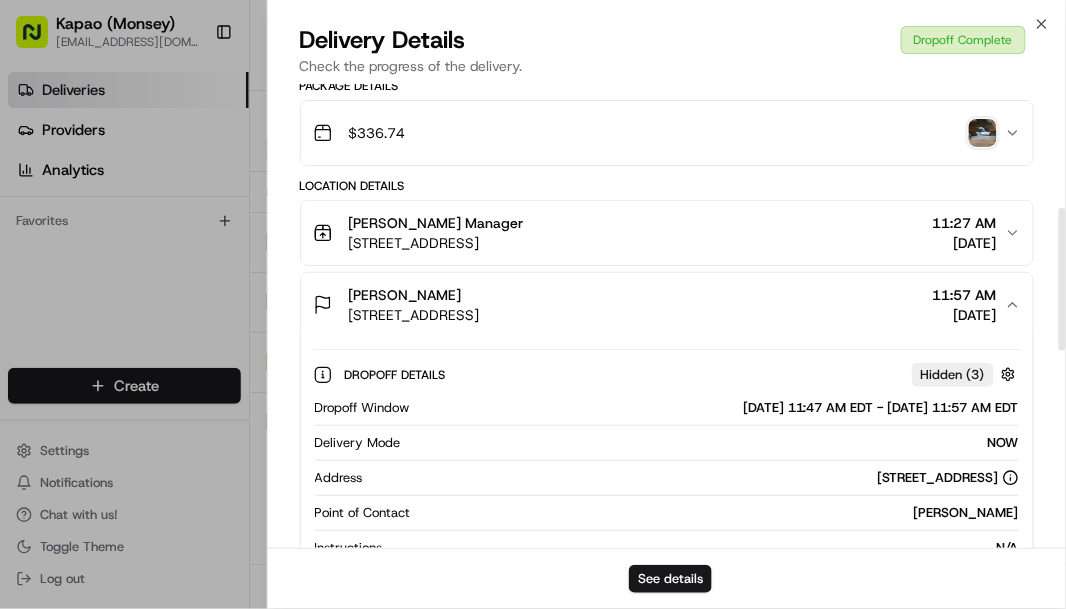 scroll, scrollTop: 533, scrollLeft: 0, axis: vertical 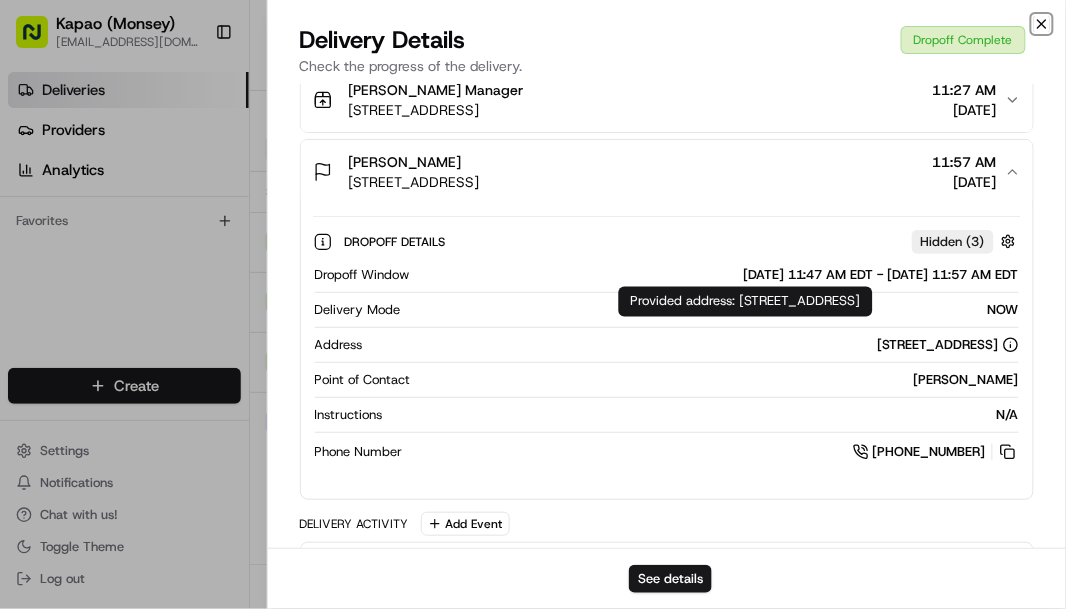 click 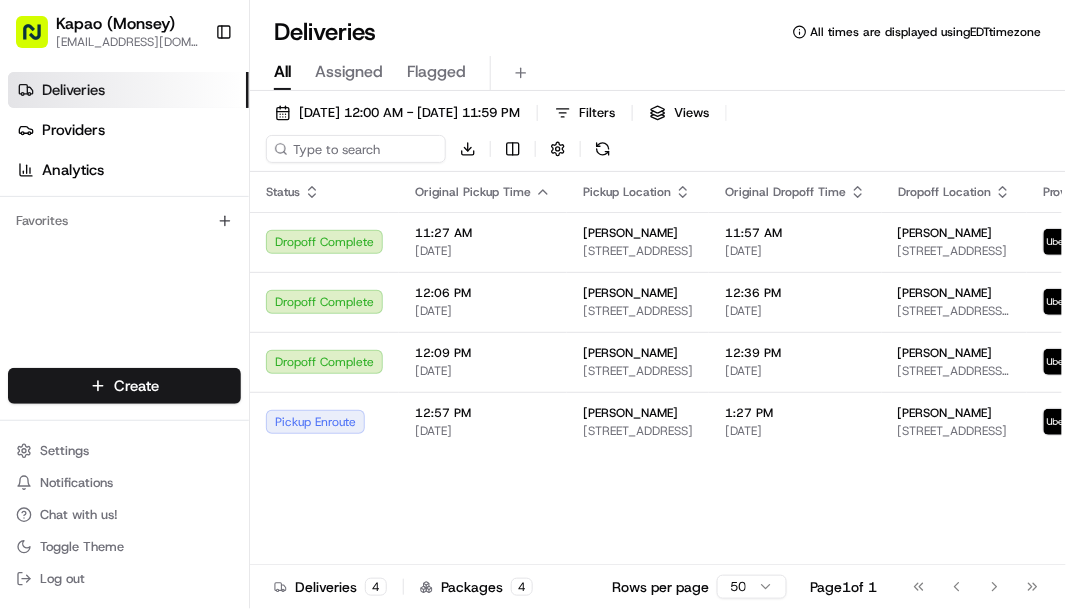 drag, startPoint x: 1057, startPoint y: 0, endPoint x: 168, endPoint y: 266, distance: 927.9423 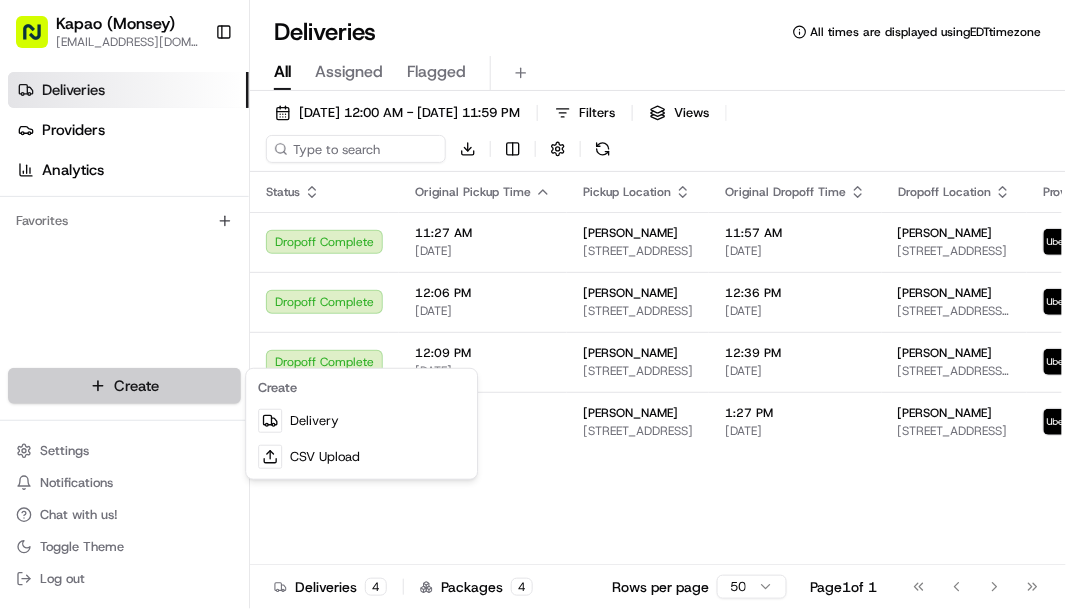 click on "Kapao (Monsey) kapaooffice@gmail.com Toggle Sidebar Deliveries Providers Analytics Favorites Main Menu Members & Organization Organization Users Roles Preferences Customization Tracking Orchestration Automations Dispatch Strategy Locations Pickup Locations Dropoff Locations Billing Billing Refund Requests Integrations Notification Triggers Webhooks API Keys Request Logs Create Settings Notifications Chat with us! Toggle Theme Log out Deliveries All times are displayed using  EDT  timezone All Assigned Flagged 07/10/2025 12:00 AM - 07/10/2025 11:59 PM Filters Views Download Status Original Pickup Time Pickup Location Original Dropoff Time Dropoff Location Provider Action Dropoff Complete 11:27 AM 07/10/2025 Monsey Kapao 455 NY-306, Monsey, NY 10952, USA 11:57 AM 07/10/2025 esther weiss 557 New Hempstead Rd, Spring Valley, NY 10977, USA Uber WANDA F. Dropoff Complete 12:06 PM 07/10/2025 Monsey Kapao 455 NY-306, Monsey, NY 10952, USA 12:36 PM 07/10/2025 david d Uber VANESSA C. Dropoff Complete 4" at bounding box center [533, 304] 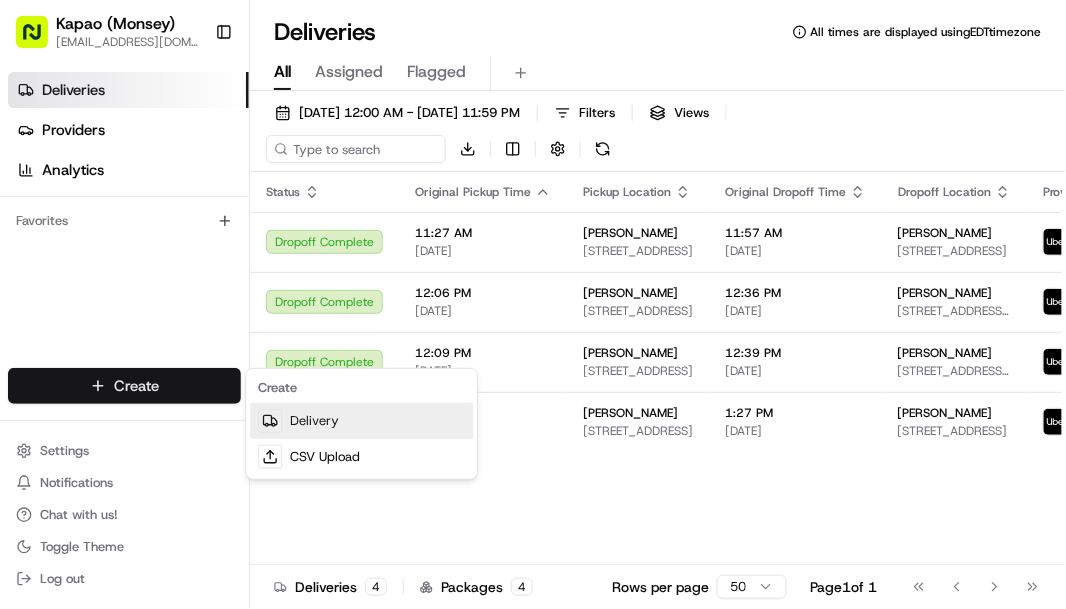 click on "Delivery" at bounding box center [361, 421] 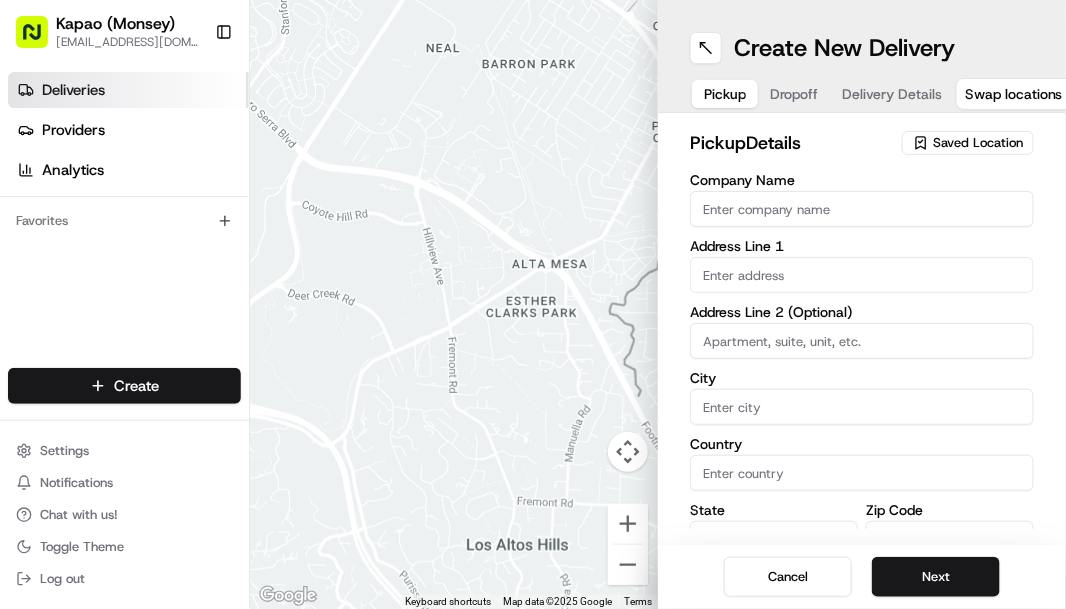 click on "Deliveries" at bounding box center [128, 90] 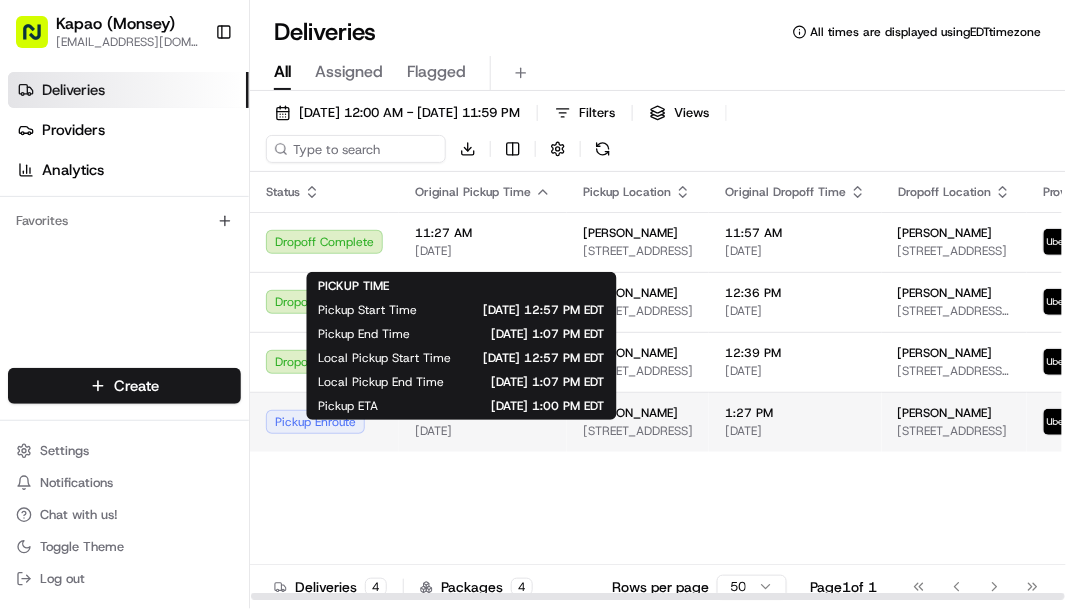 click on "[DATE]" at bounding box center [483, 431] 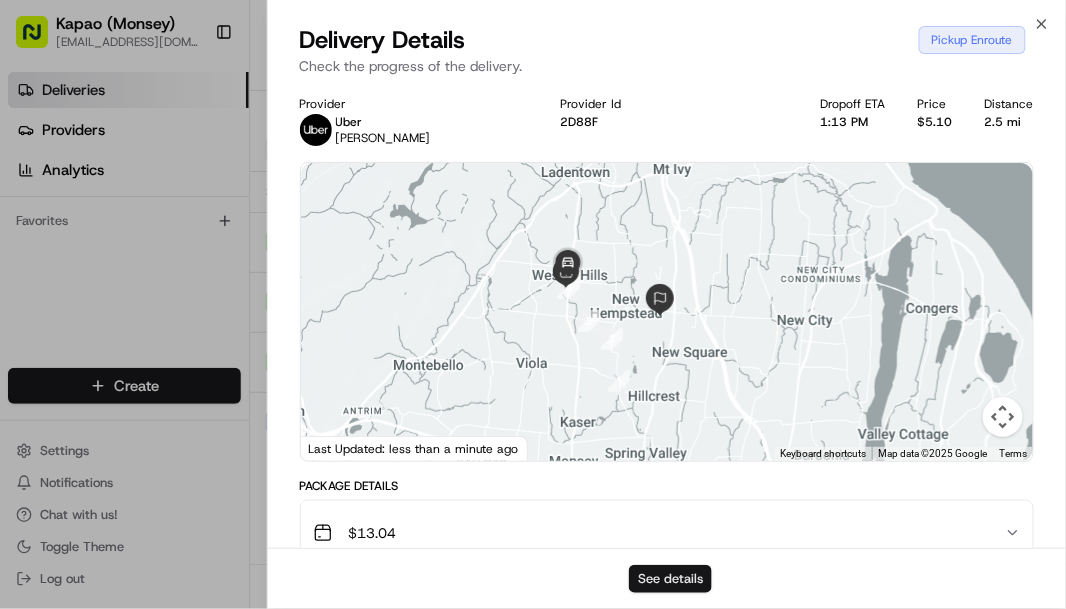 click on "See details" at bounding box center [670, 579] 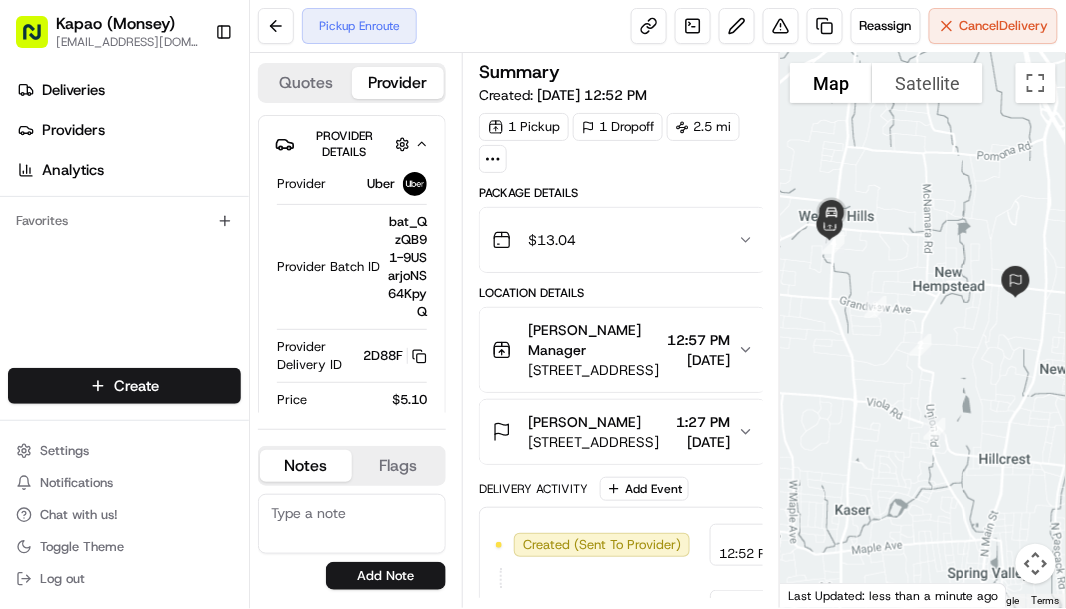 scroll, scrollTop: 0, scrollLeft: 0, axis: both 